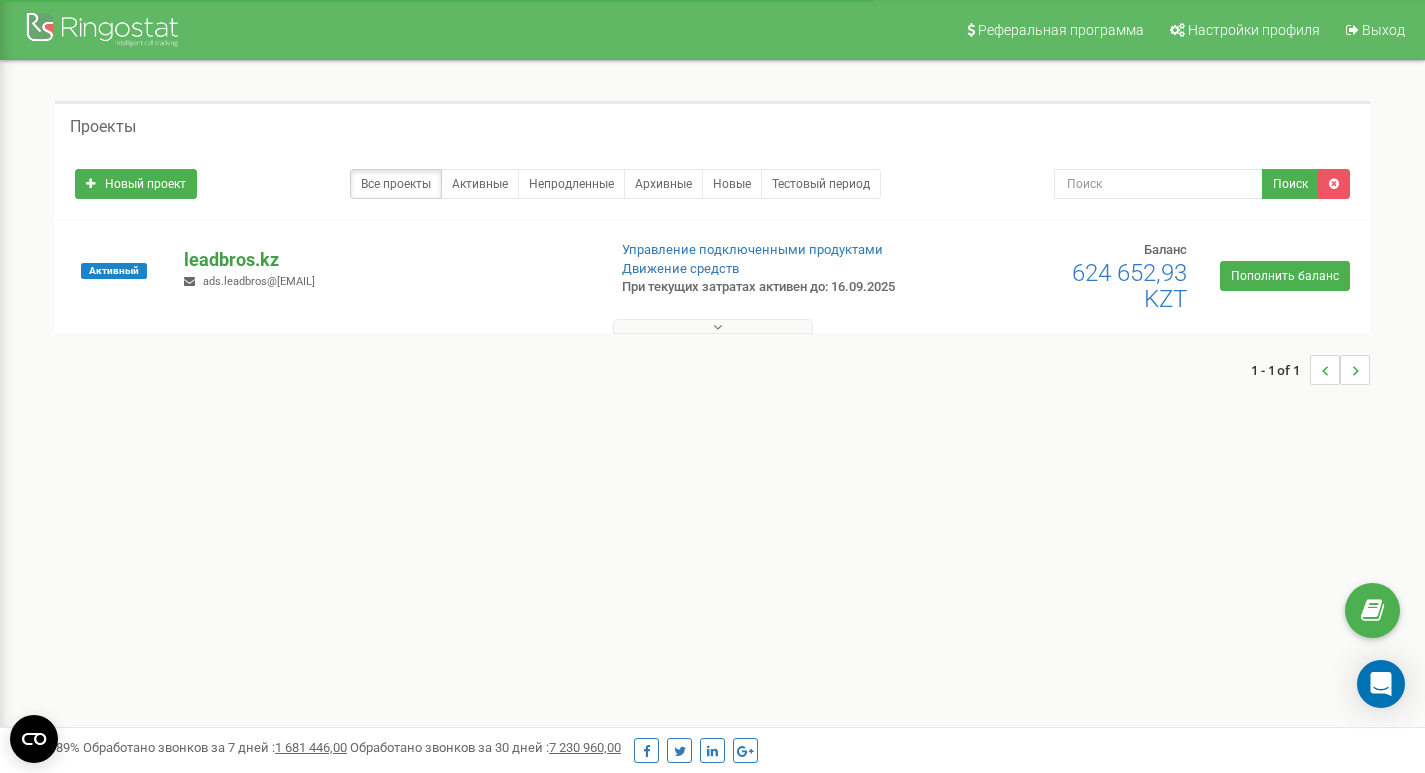 scroll, scrollTop: 0, scrollLeft: 0, axis: both 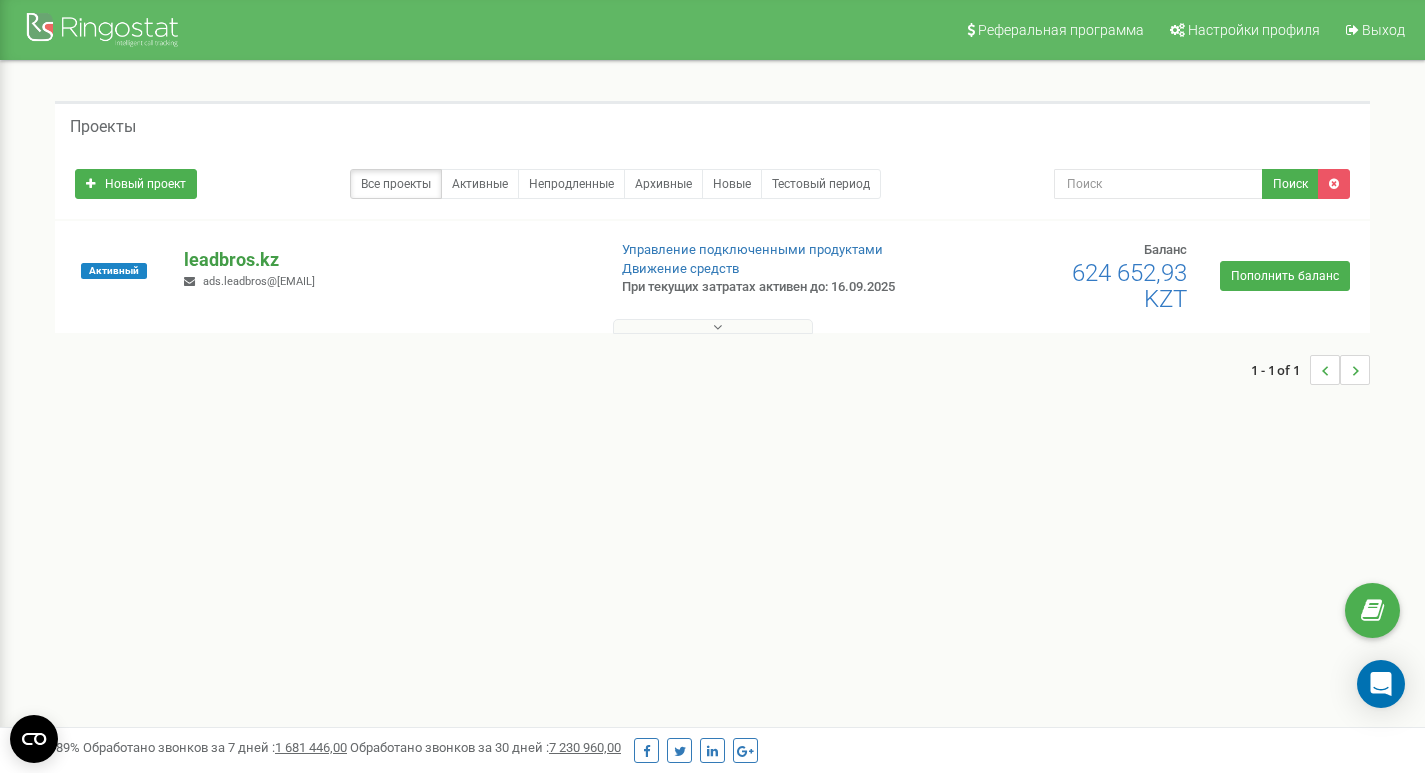 click on "leadbros.kz" at bounding box center [386, 260] 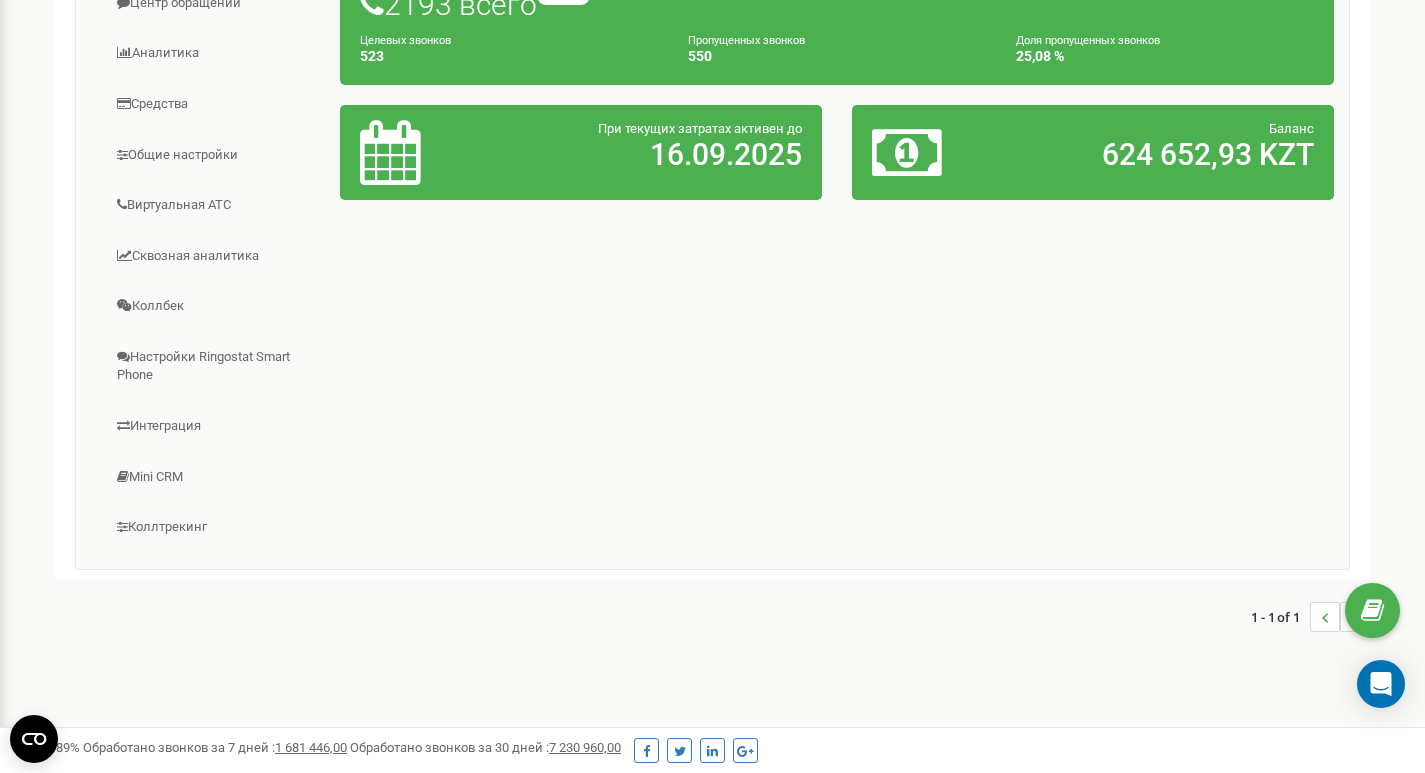 scroll, scrollTop: 427, scrollLeft: 0, axis: vertical 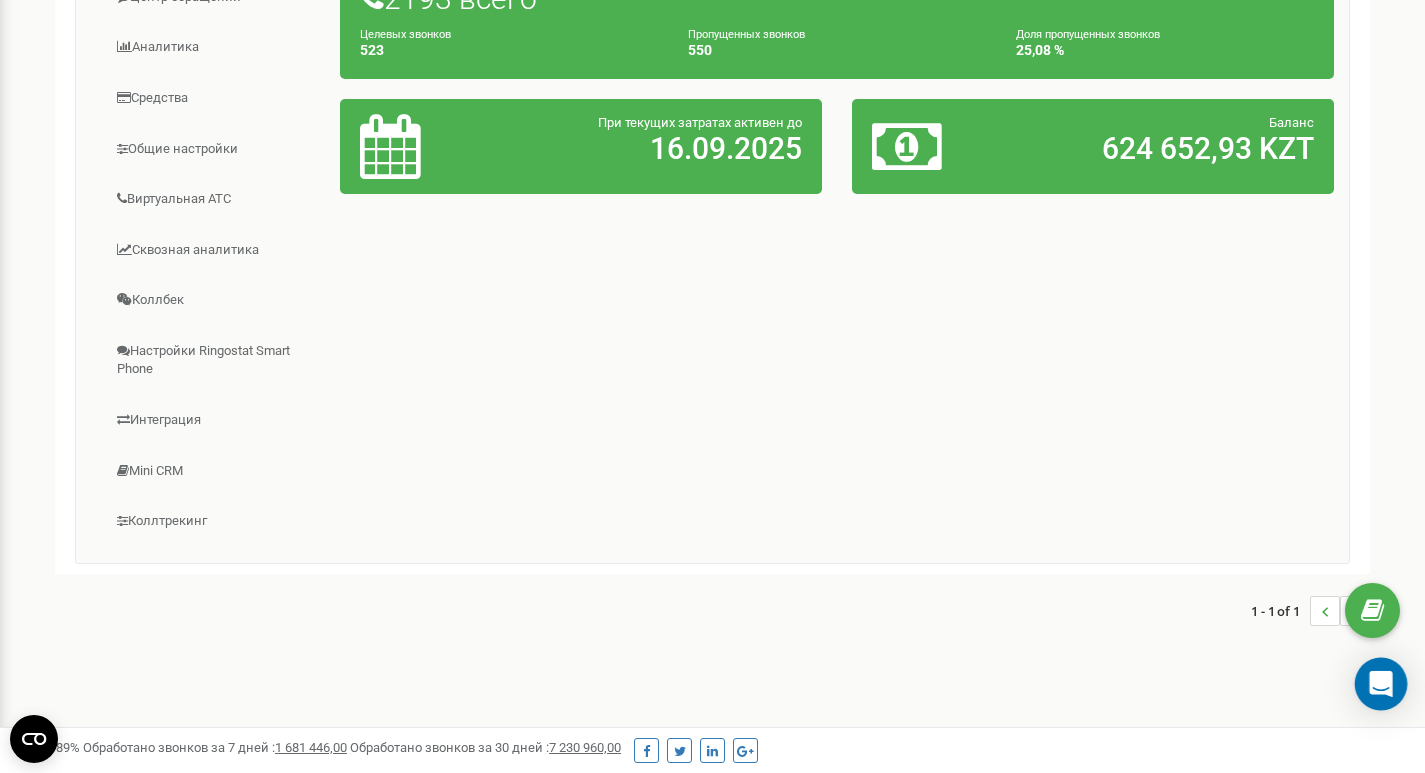 click 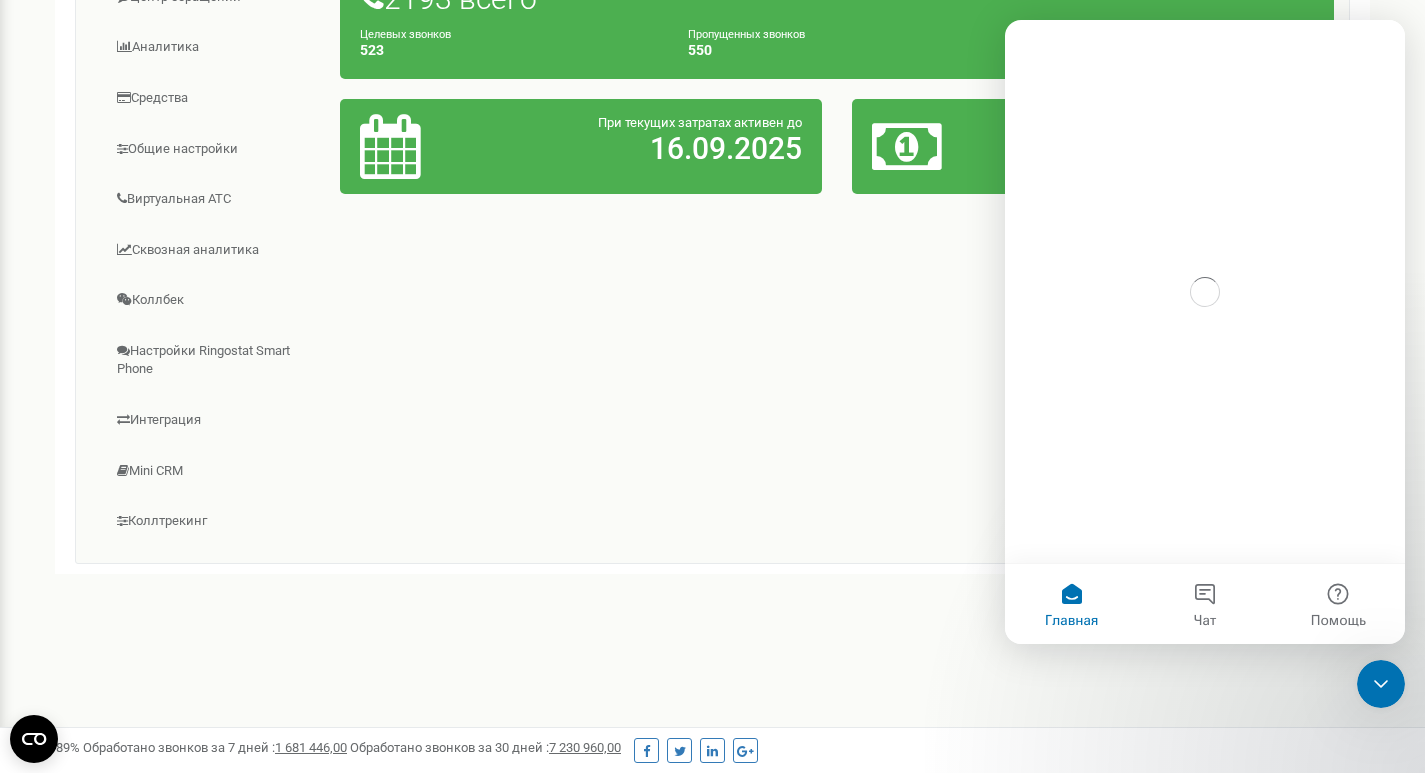 scroll, scrollTop: 0, scrollLeft: 0, axis: both 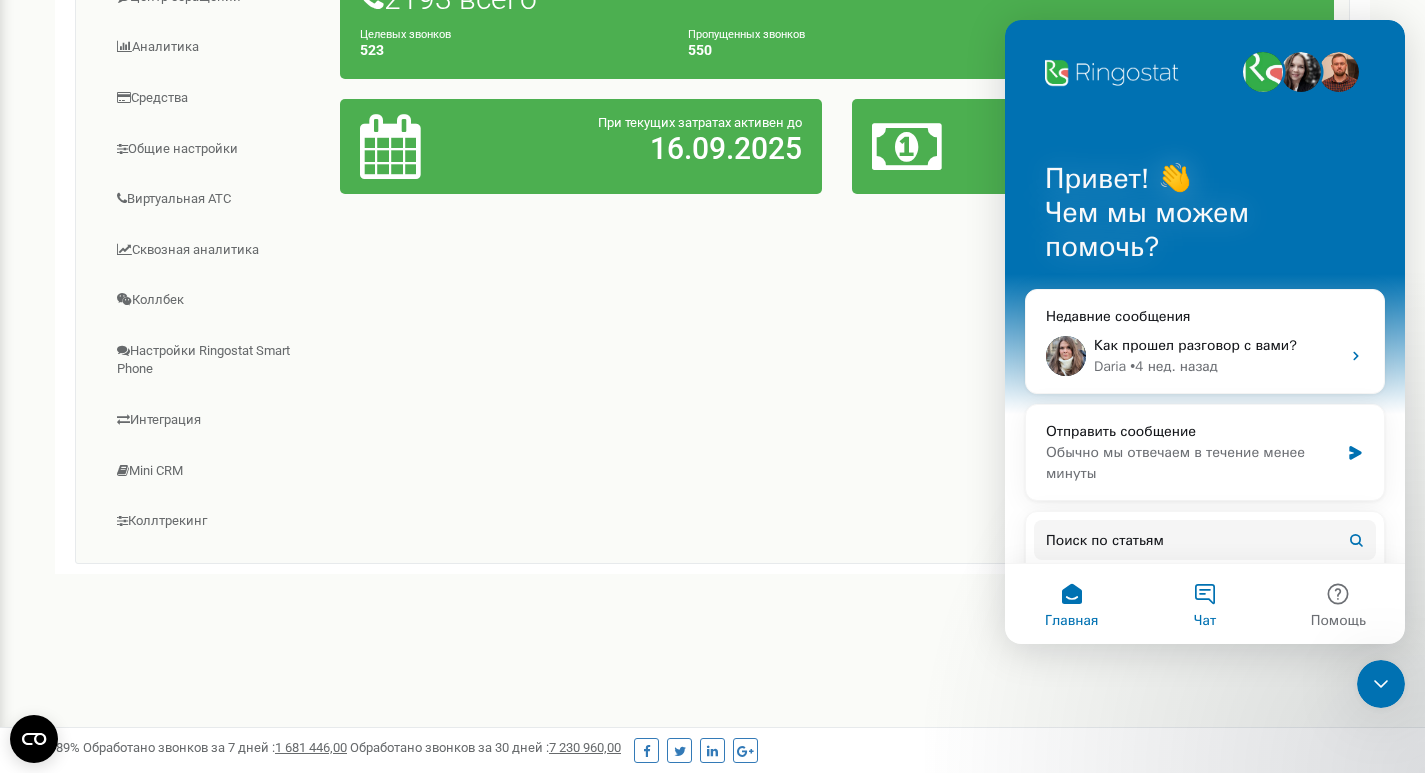 click on "Чат" at bounding box center (1204, 604) 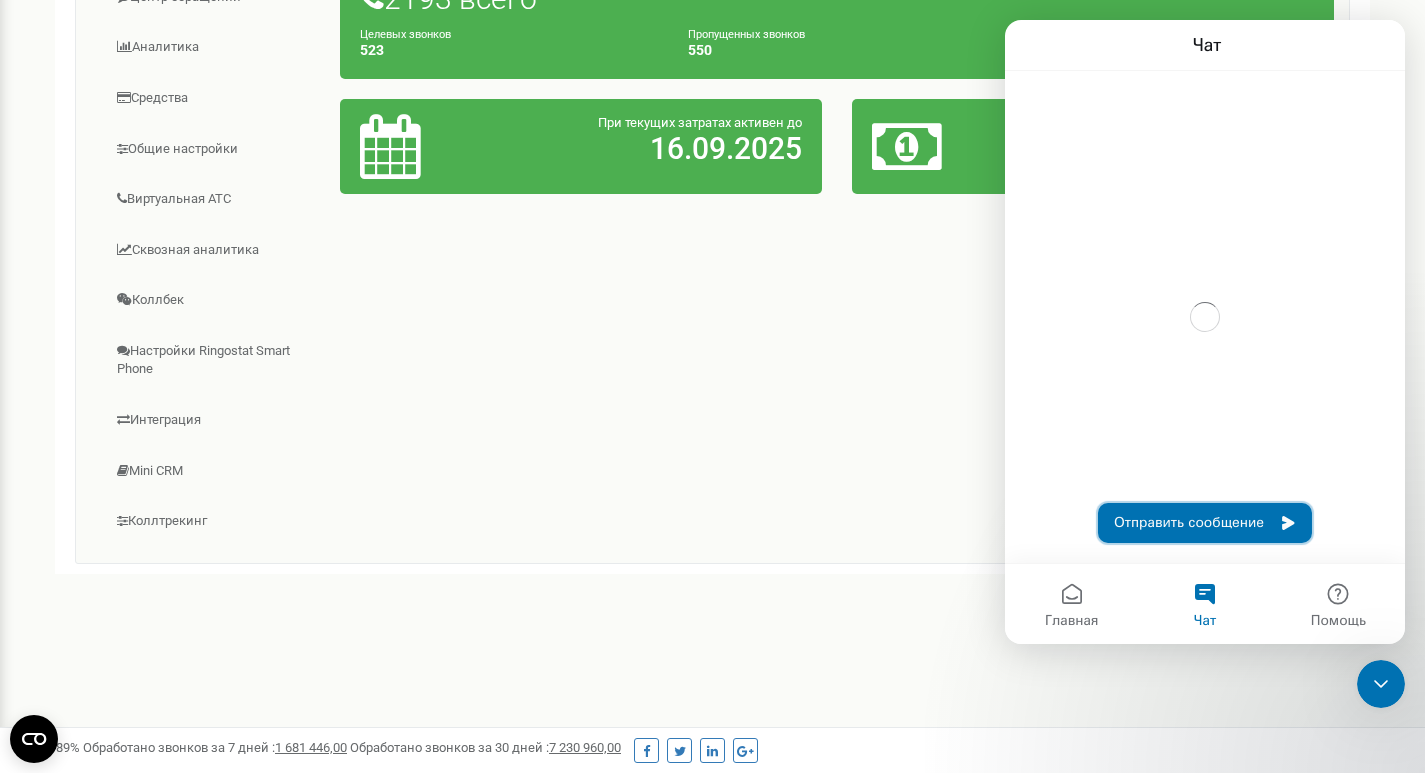 click on "Отправить сообщение" at bounding box center (1205, 523) 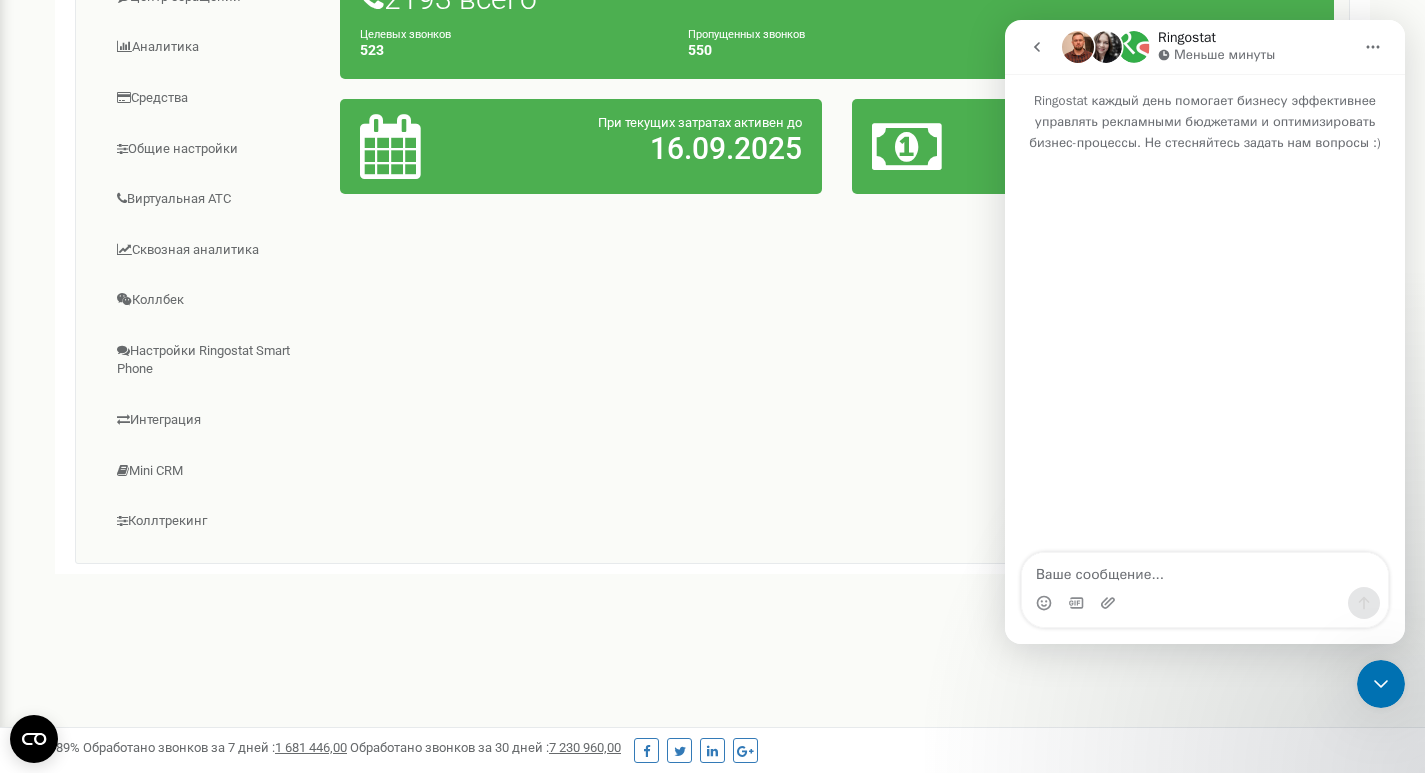 click at bounding box center [1205, 570] 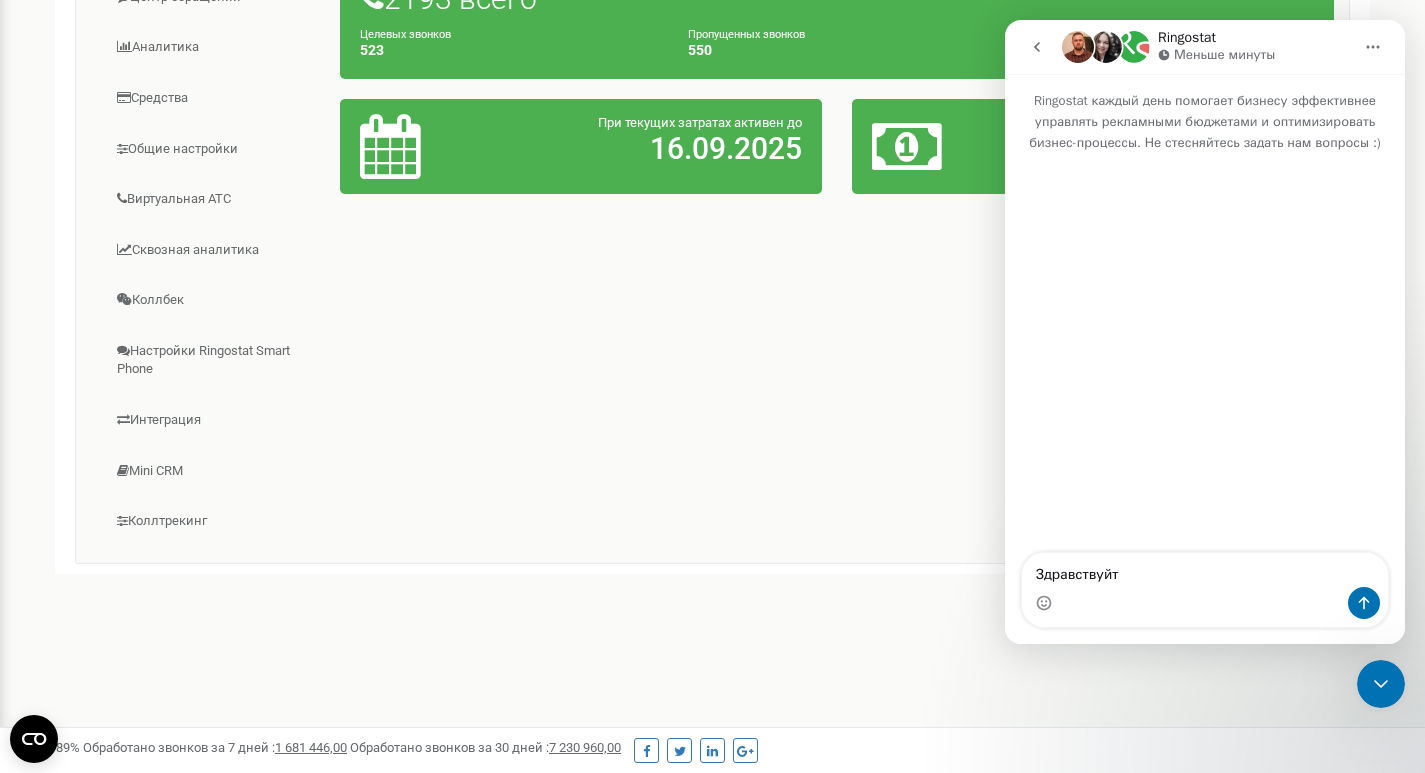 type on "Здравствуйте" 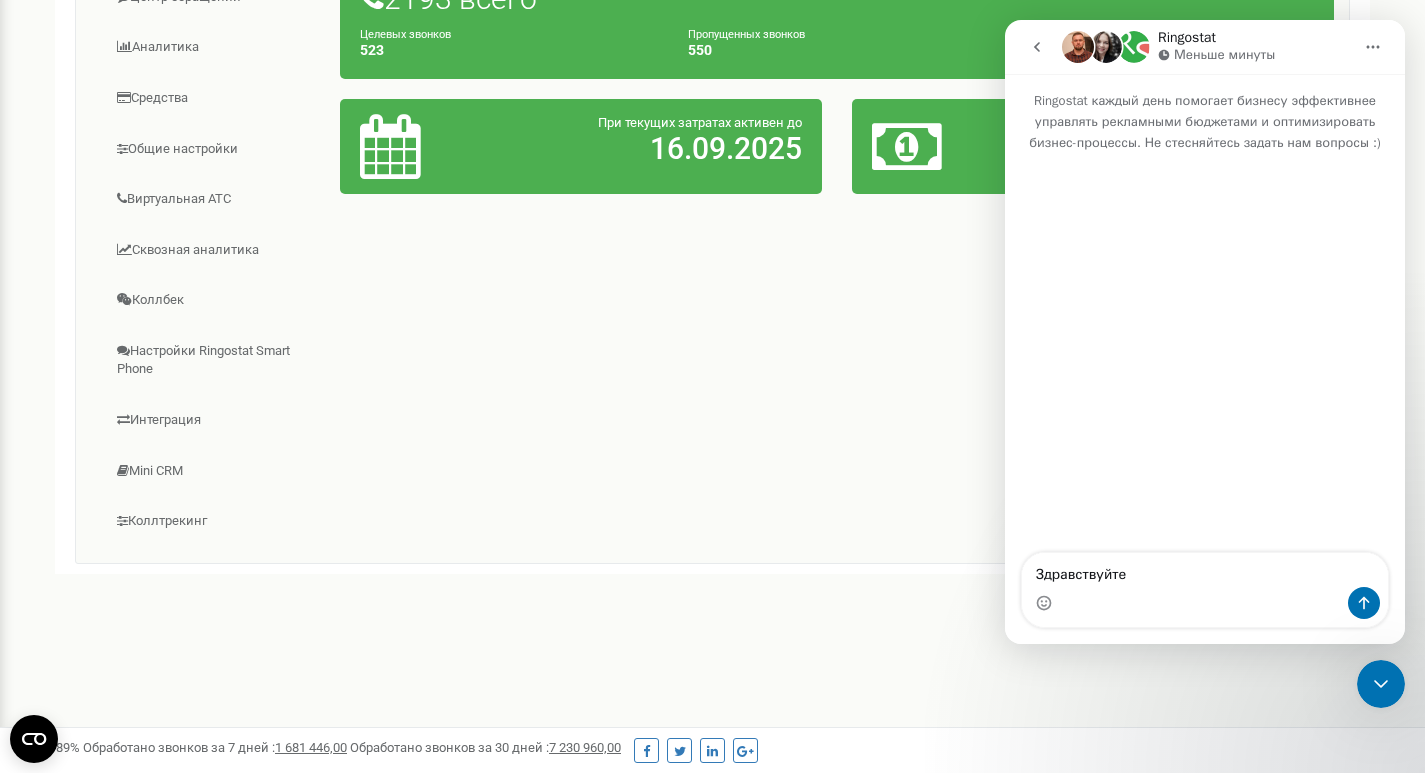 type 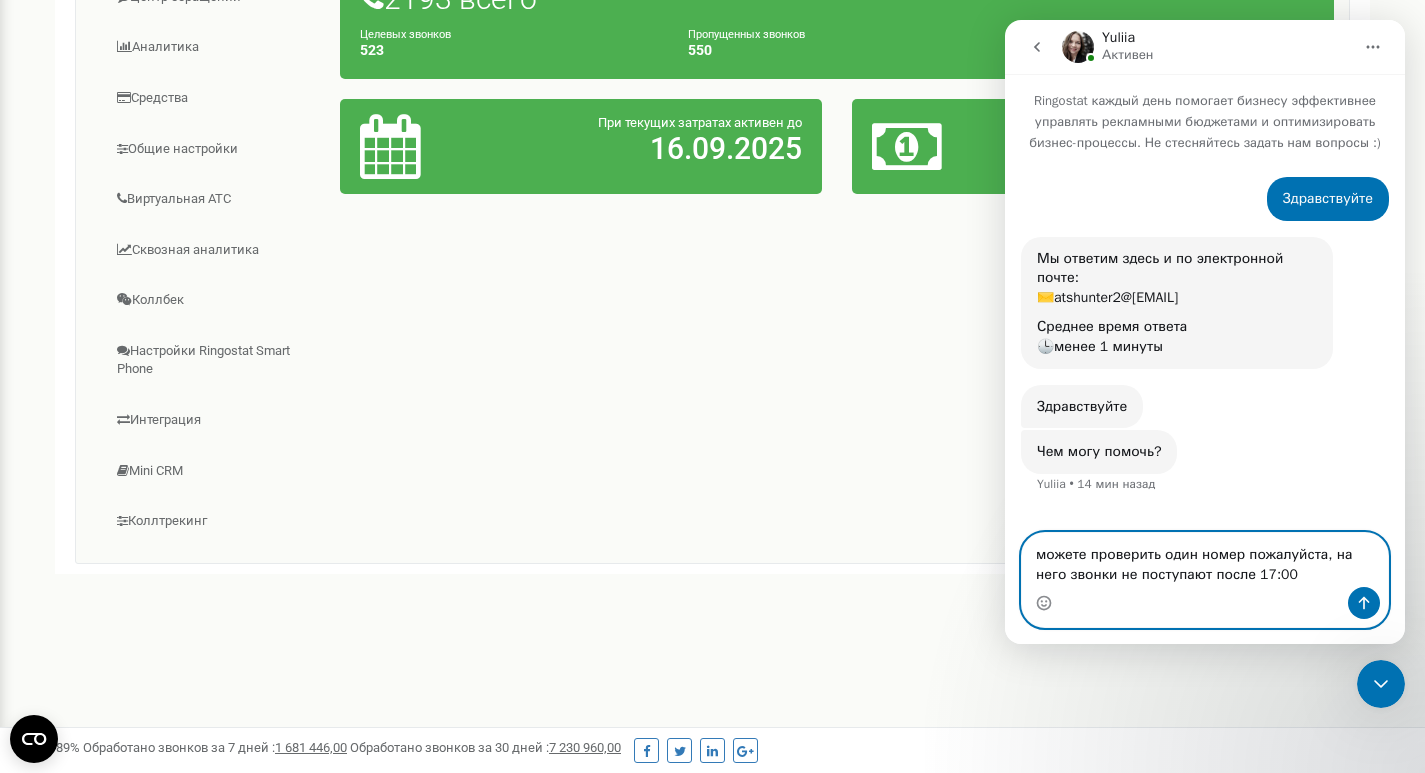 type on "можете проверить один номер пожалуйста, на него звонки не поступают после 17:00." 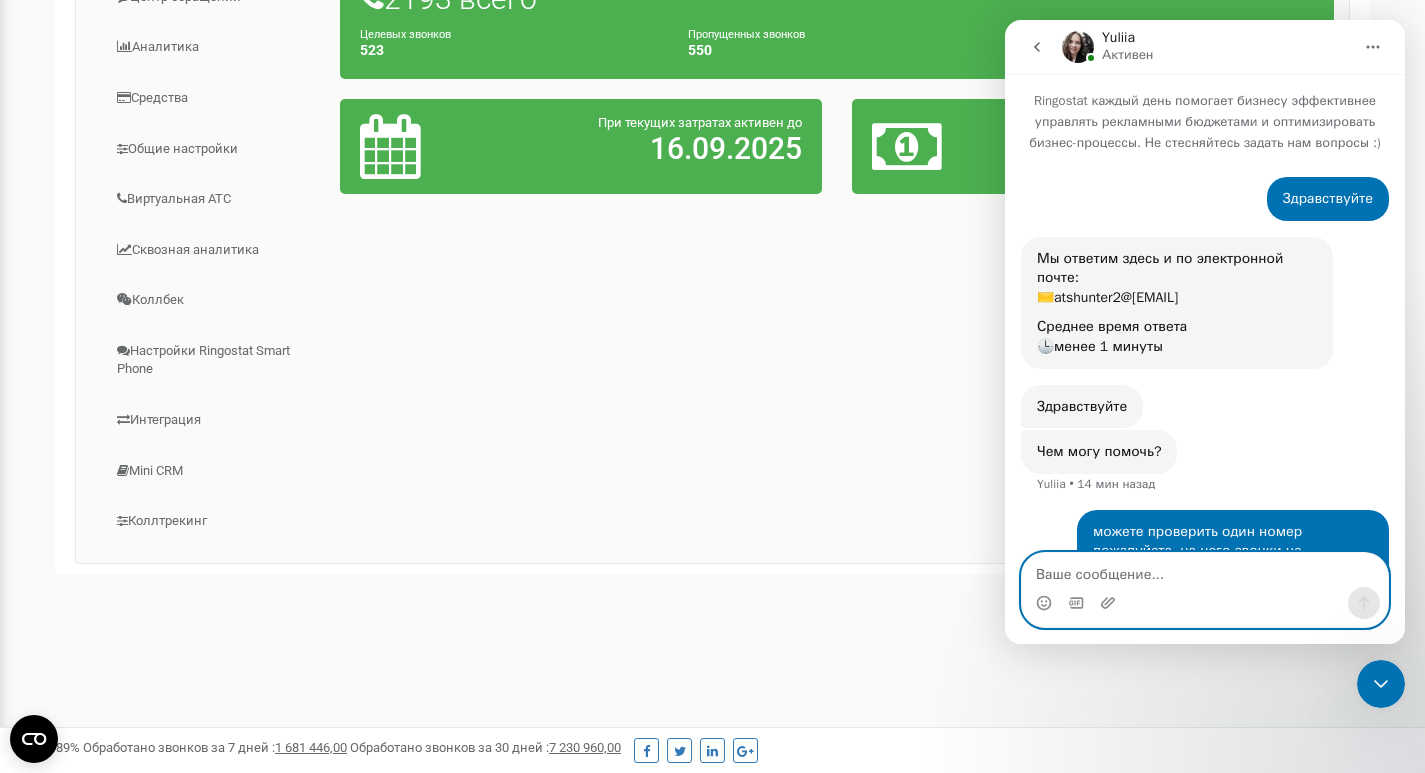scroll, scrollTop: 62, scrollLeft: 0, axis: vertical 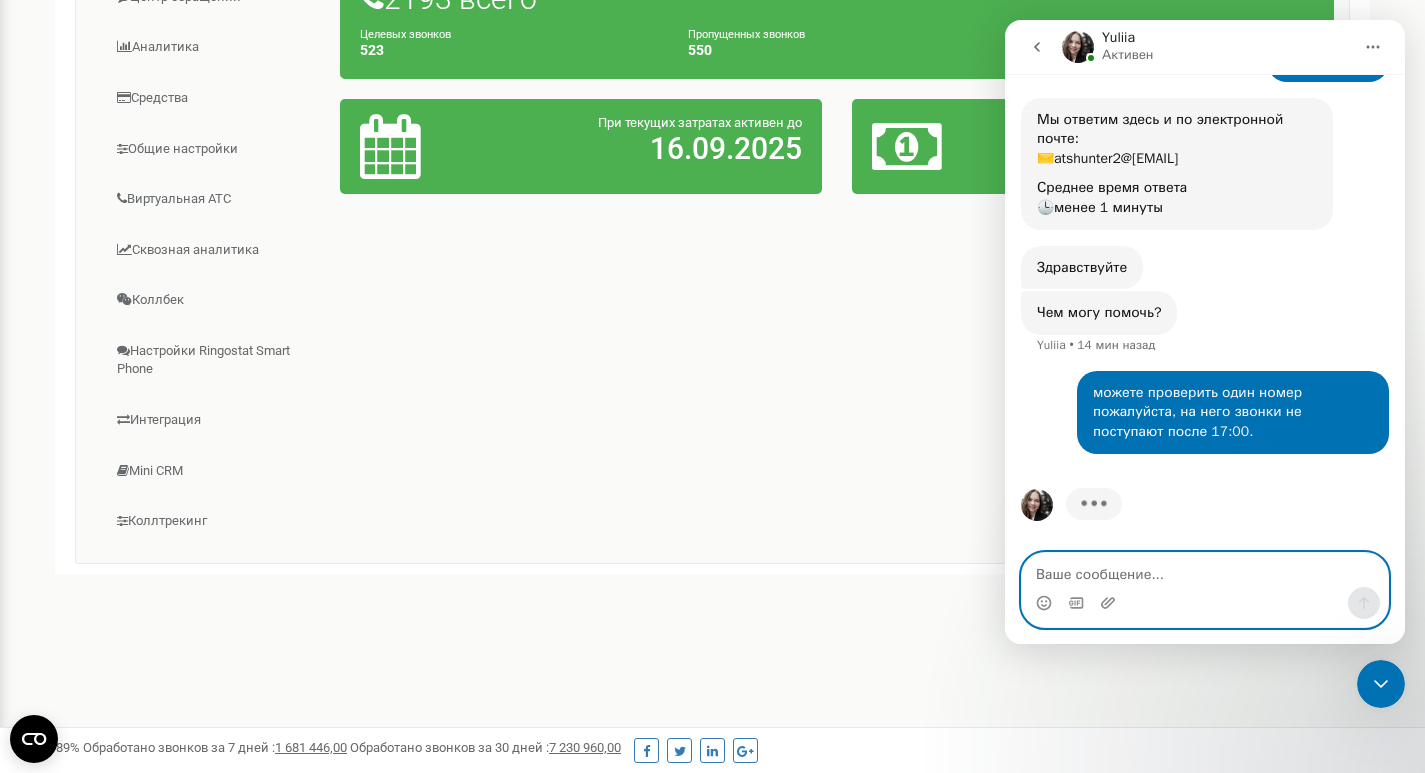 paste on "[PHONE]" 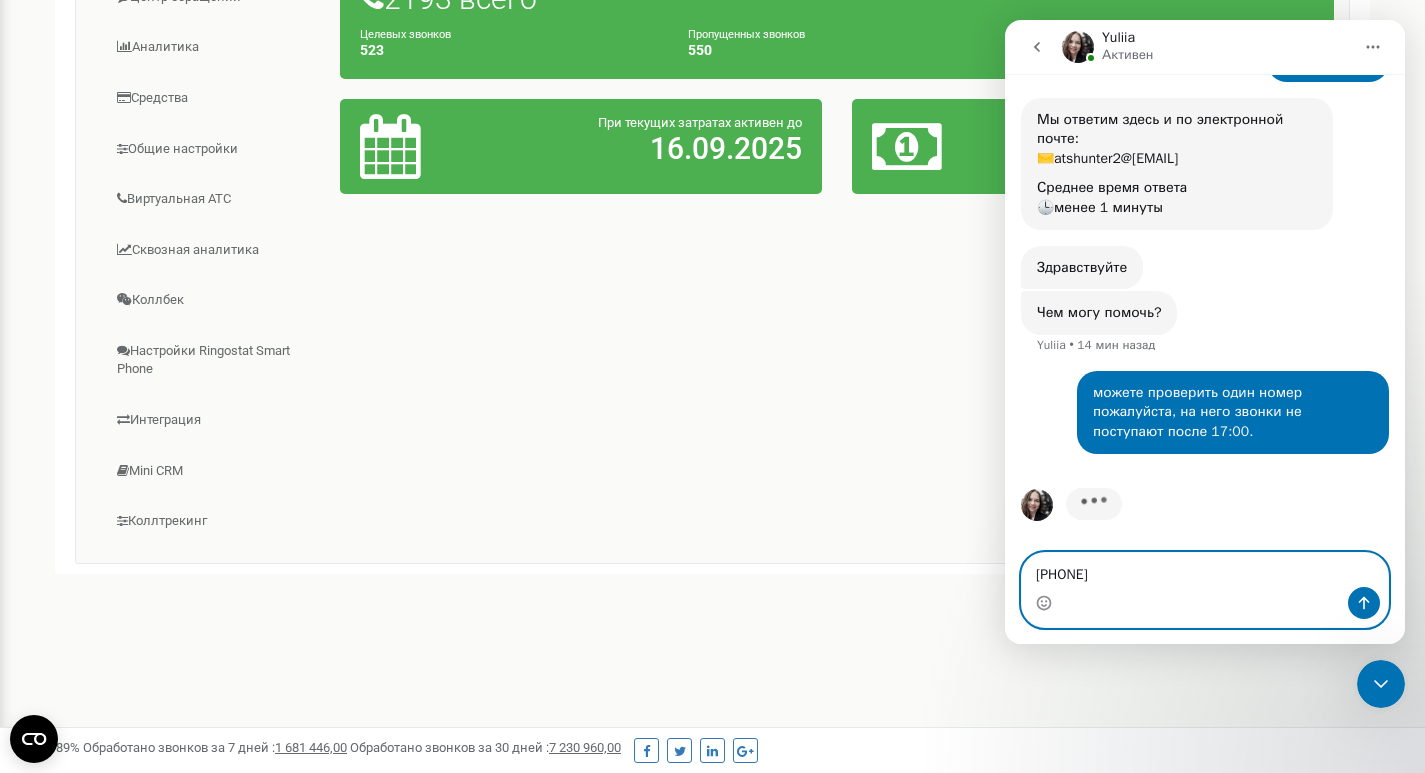 type on "[PHONE]" 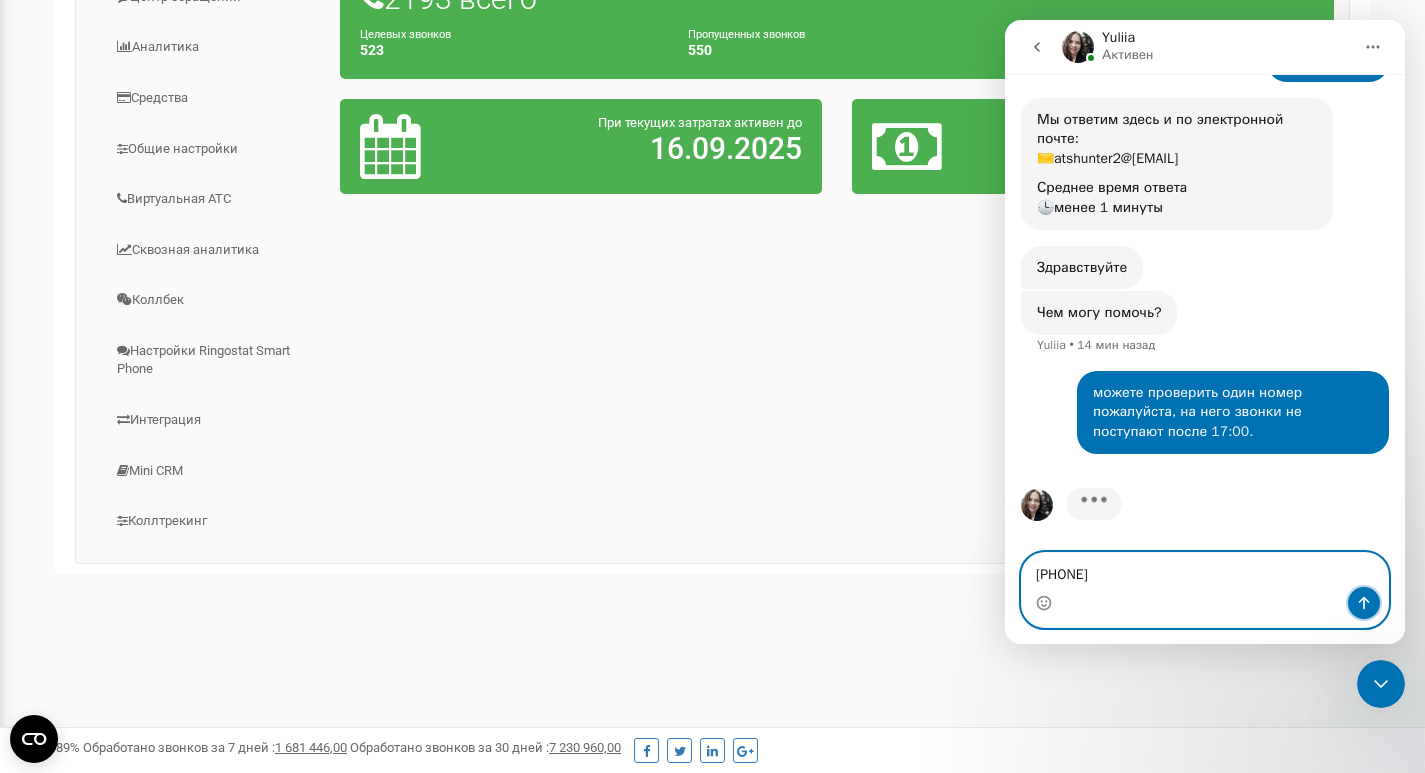 click at bounding box center (1364, 603) 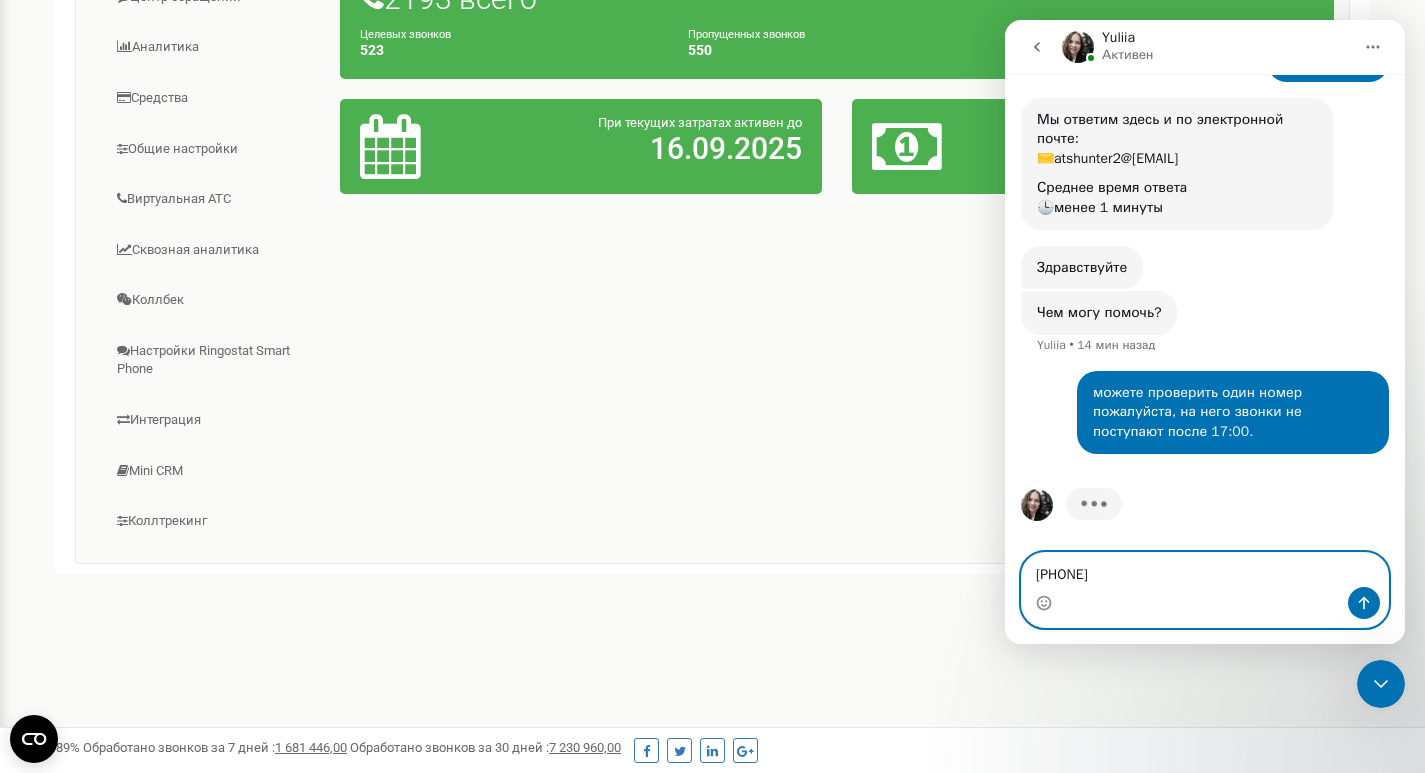 type 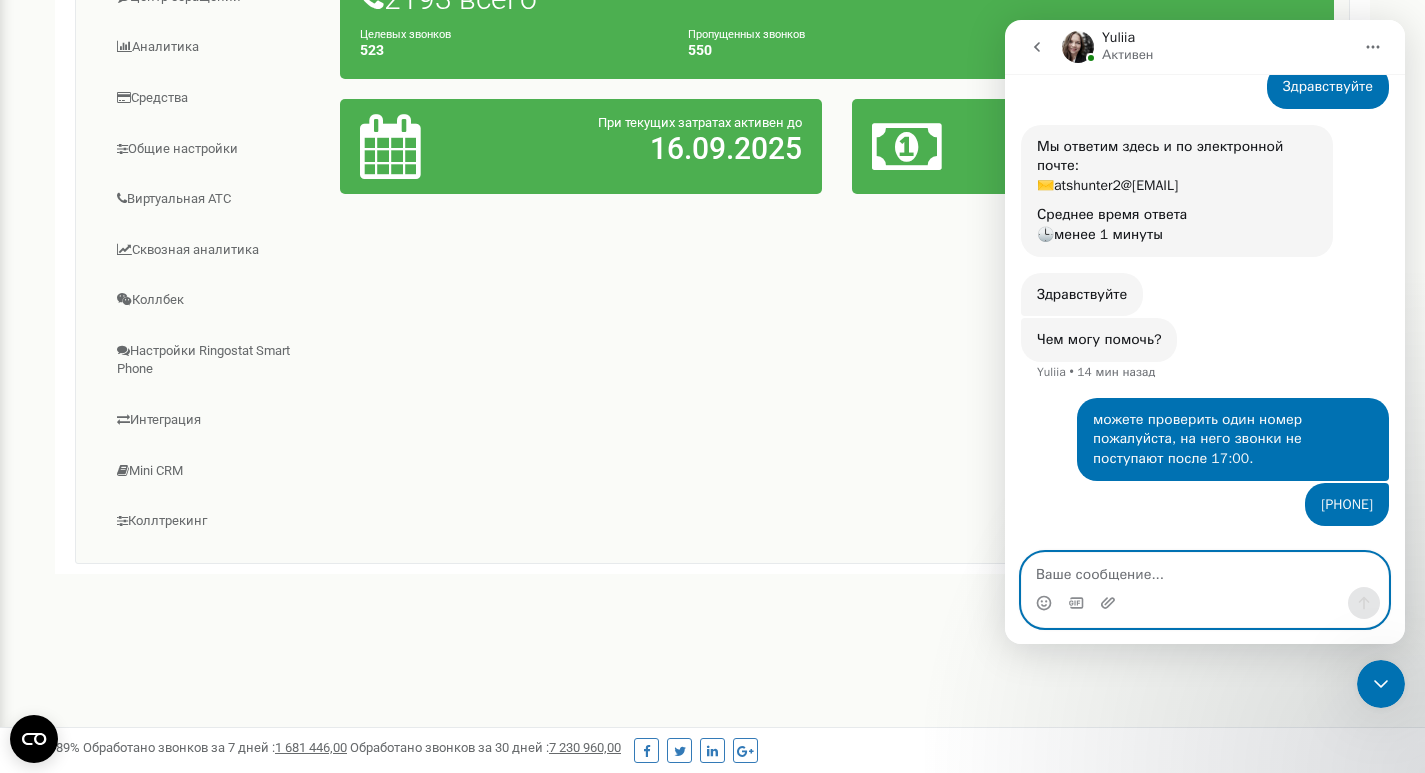scroll, scrollTop: 0, scrollLeft: 0, axis: both 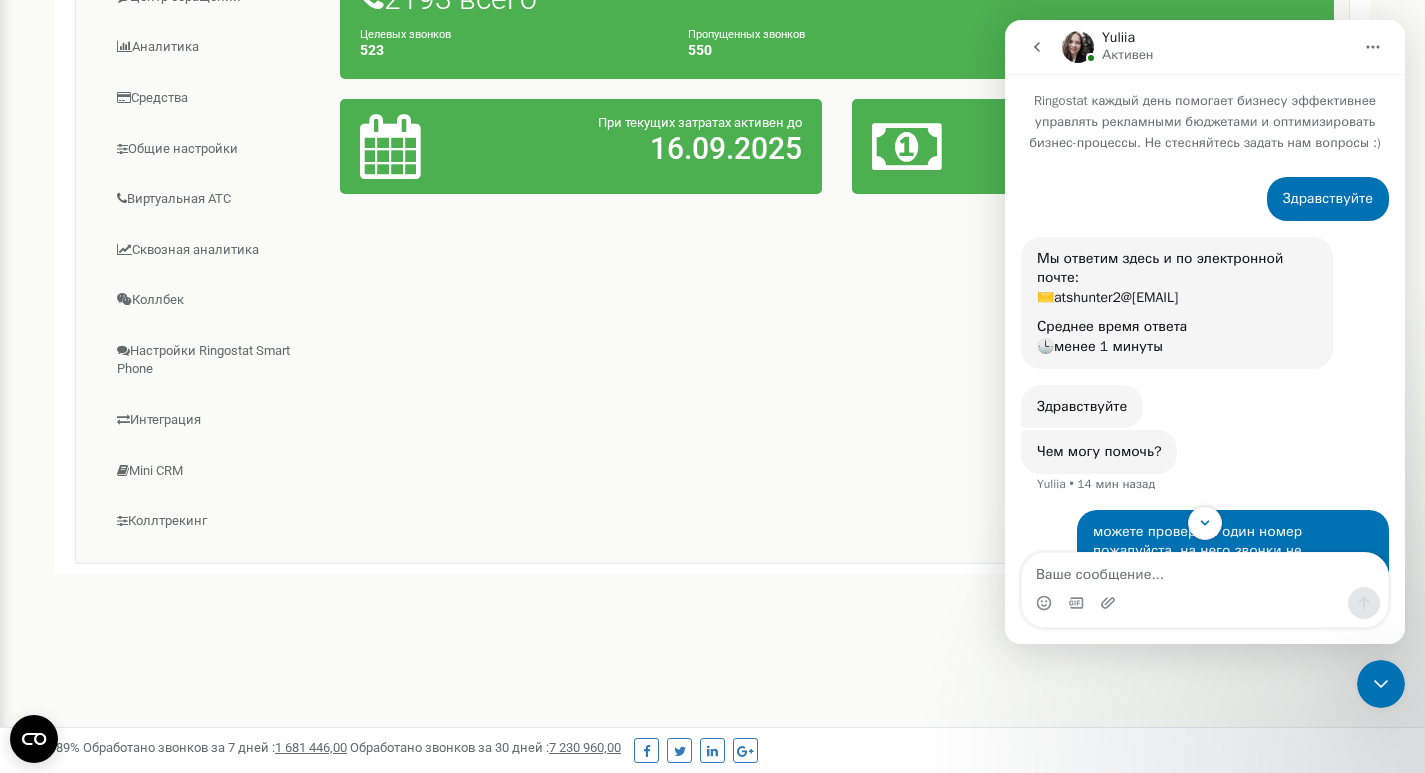 click 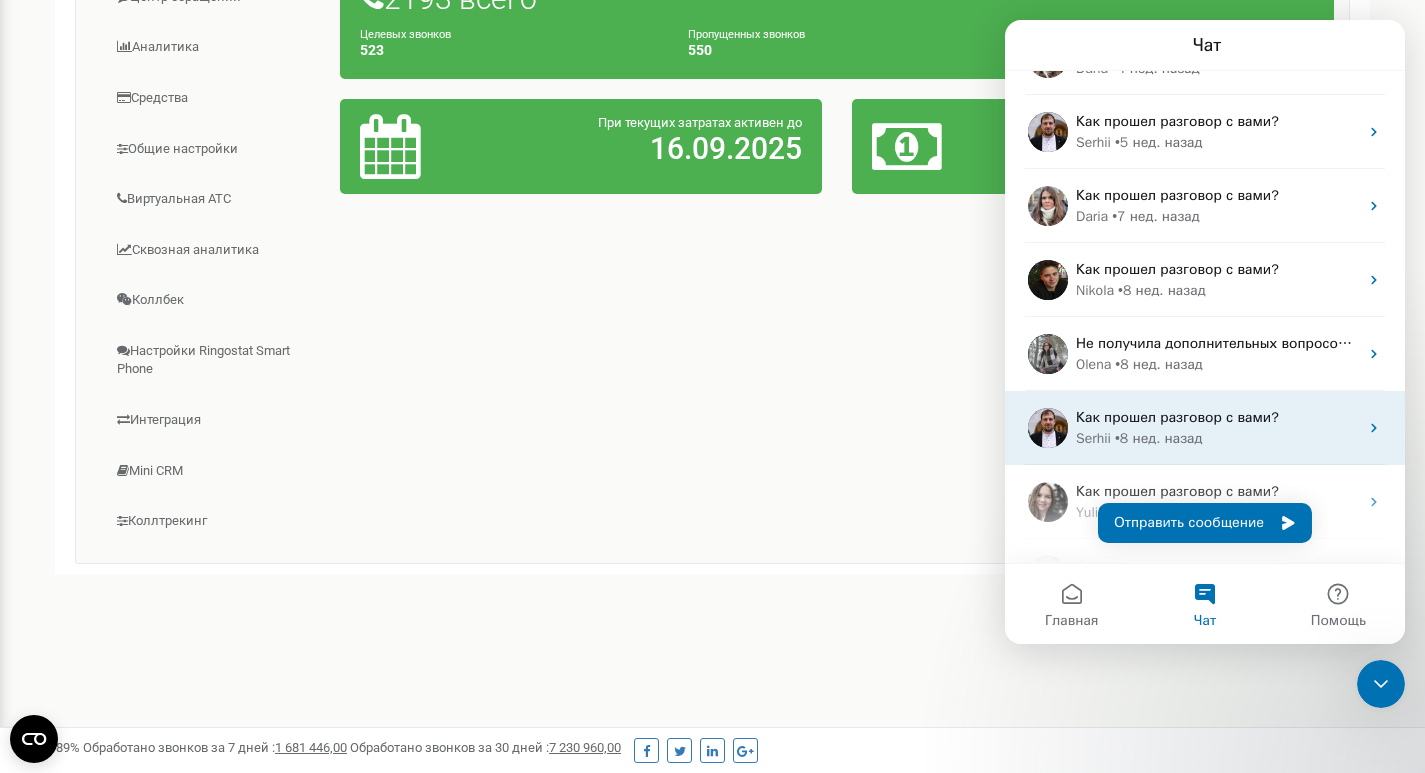 scroll, scrollTop: 0, scrollLeft: 0, axis: both 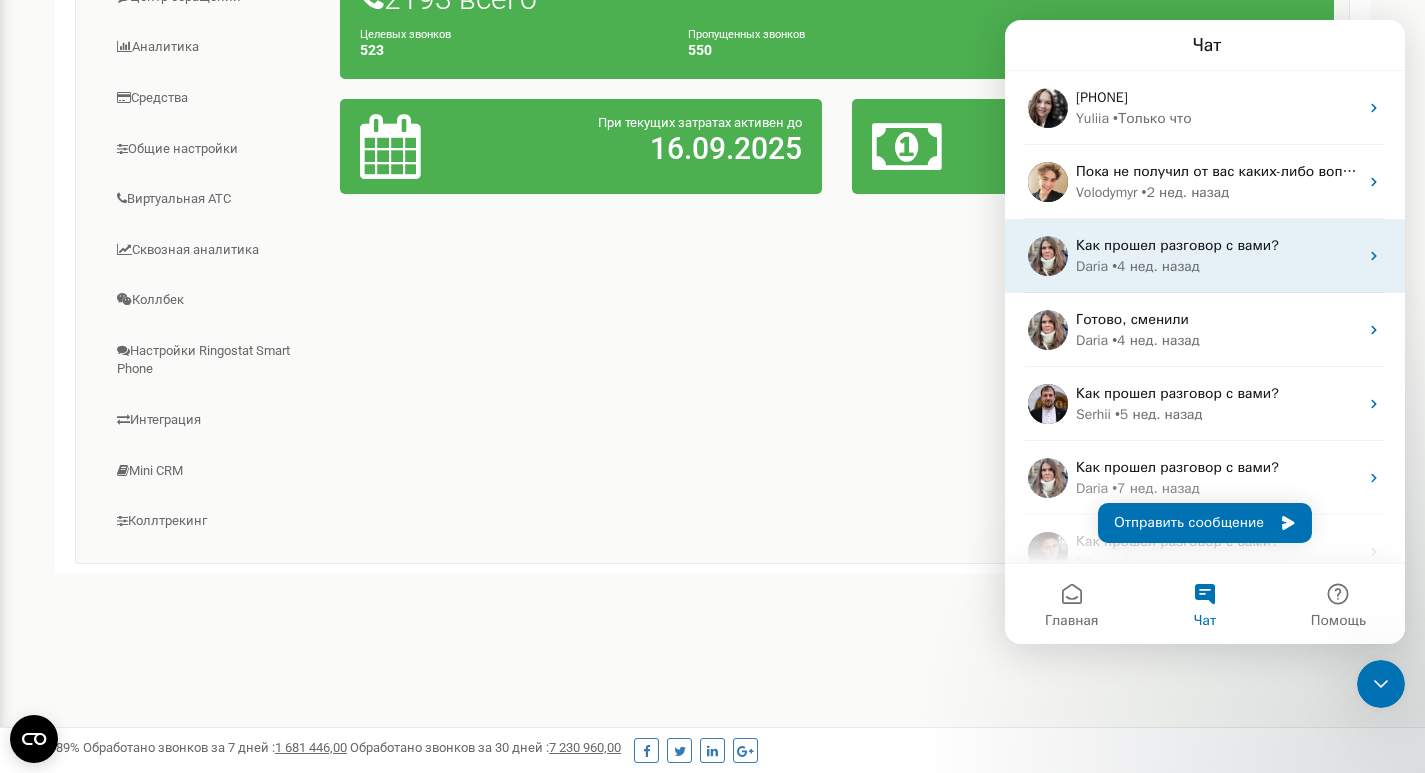 click on "Как прошел разговор с вами?" at bounding box center (1177, 245) 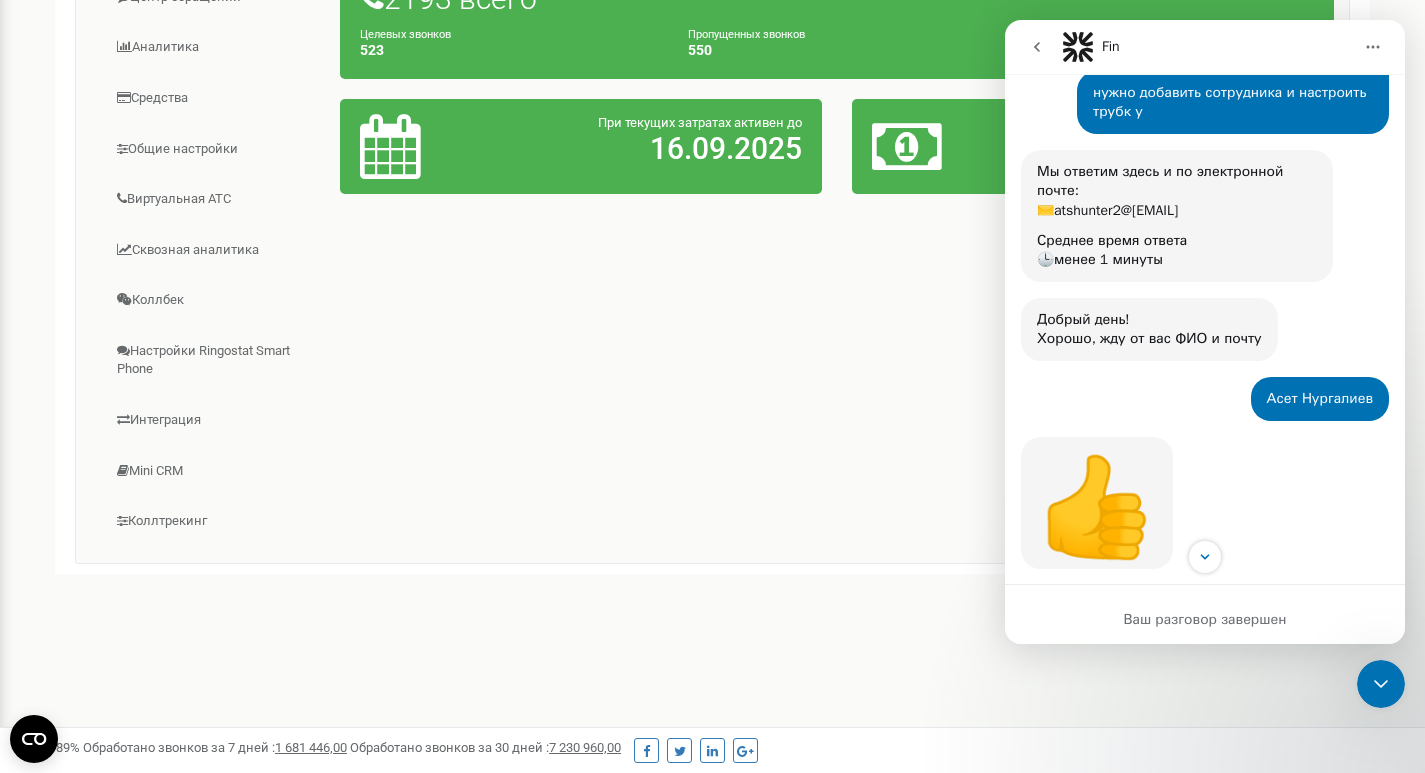 scroll, scrollTop: 0, scrollLeft: 0, axis: both 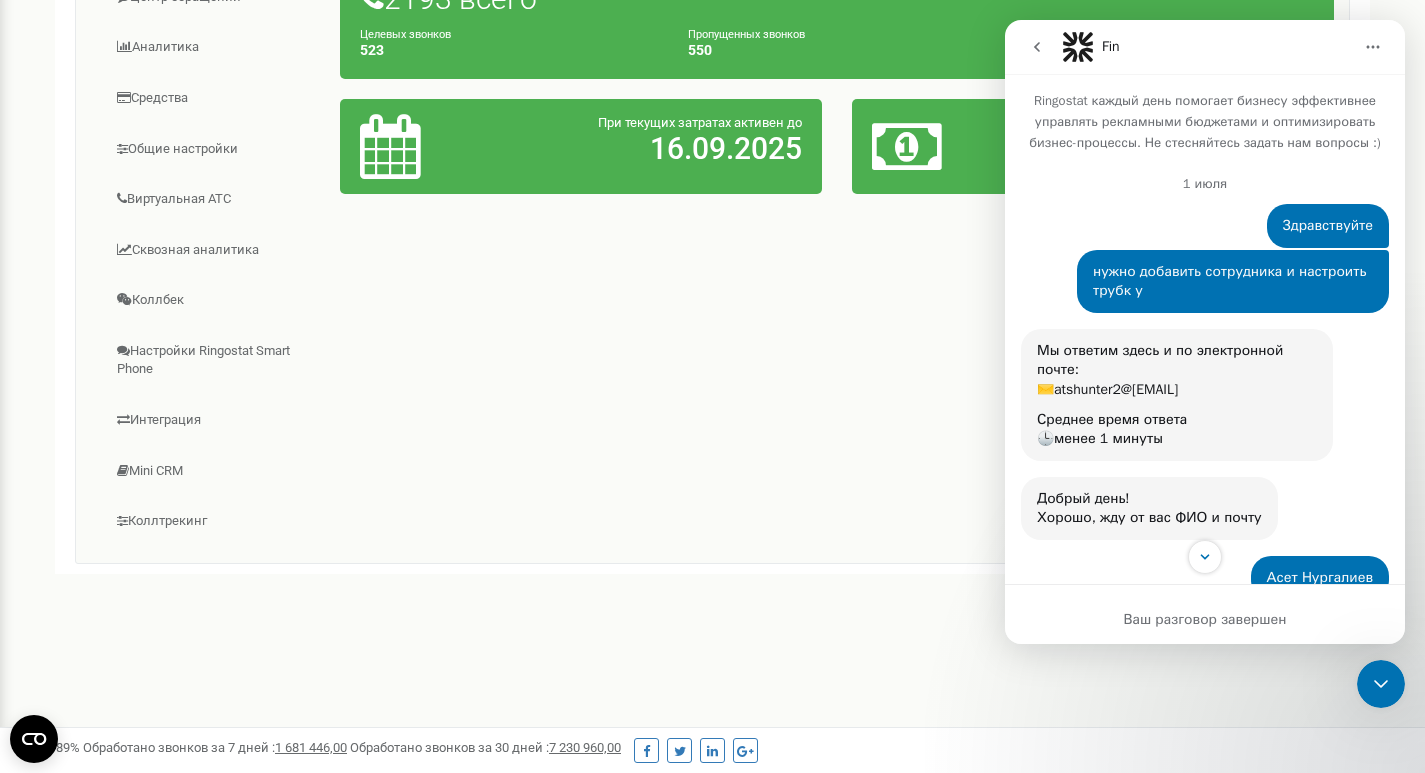 click 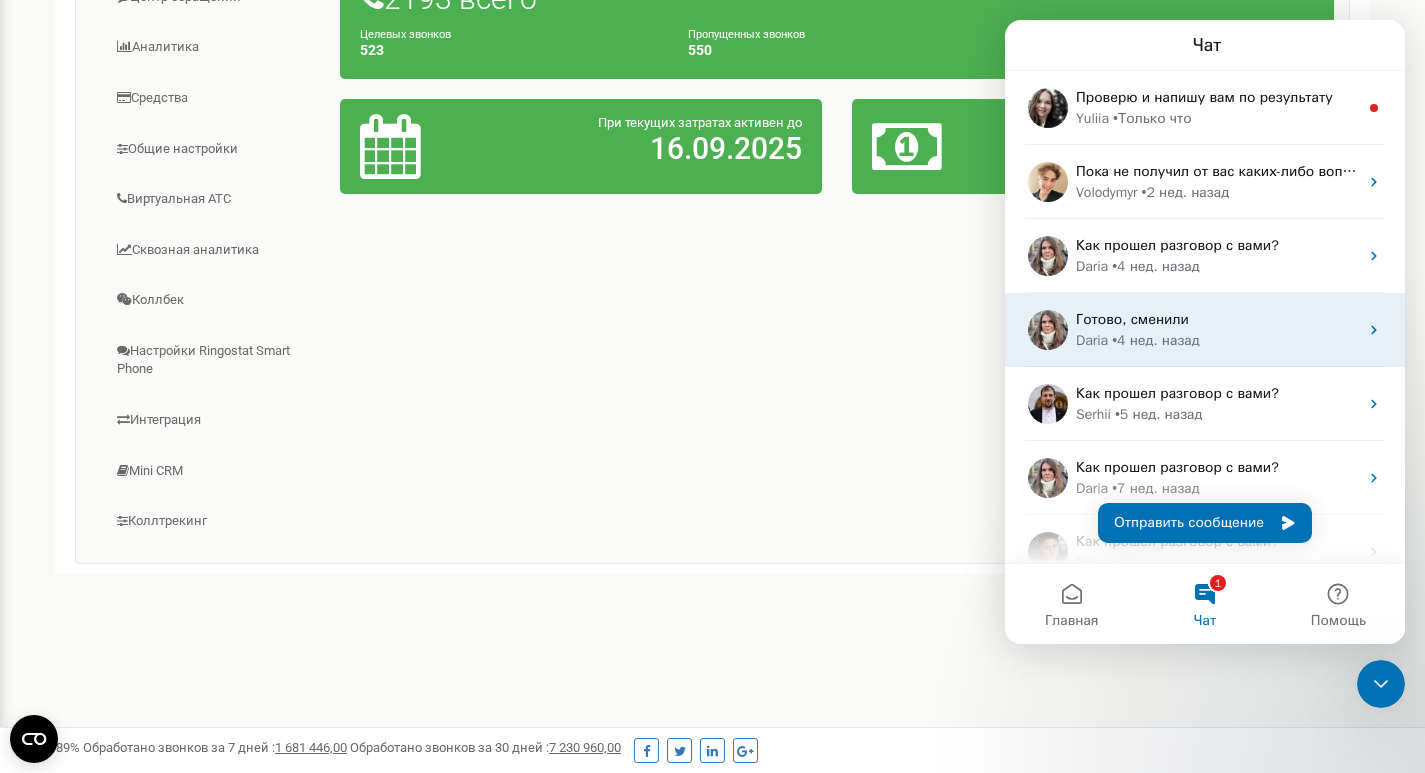 click on "Готово, сменили" at bounding box center (1132, 319) 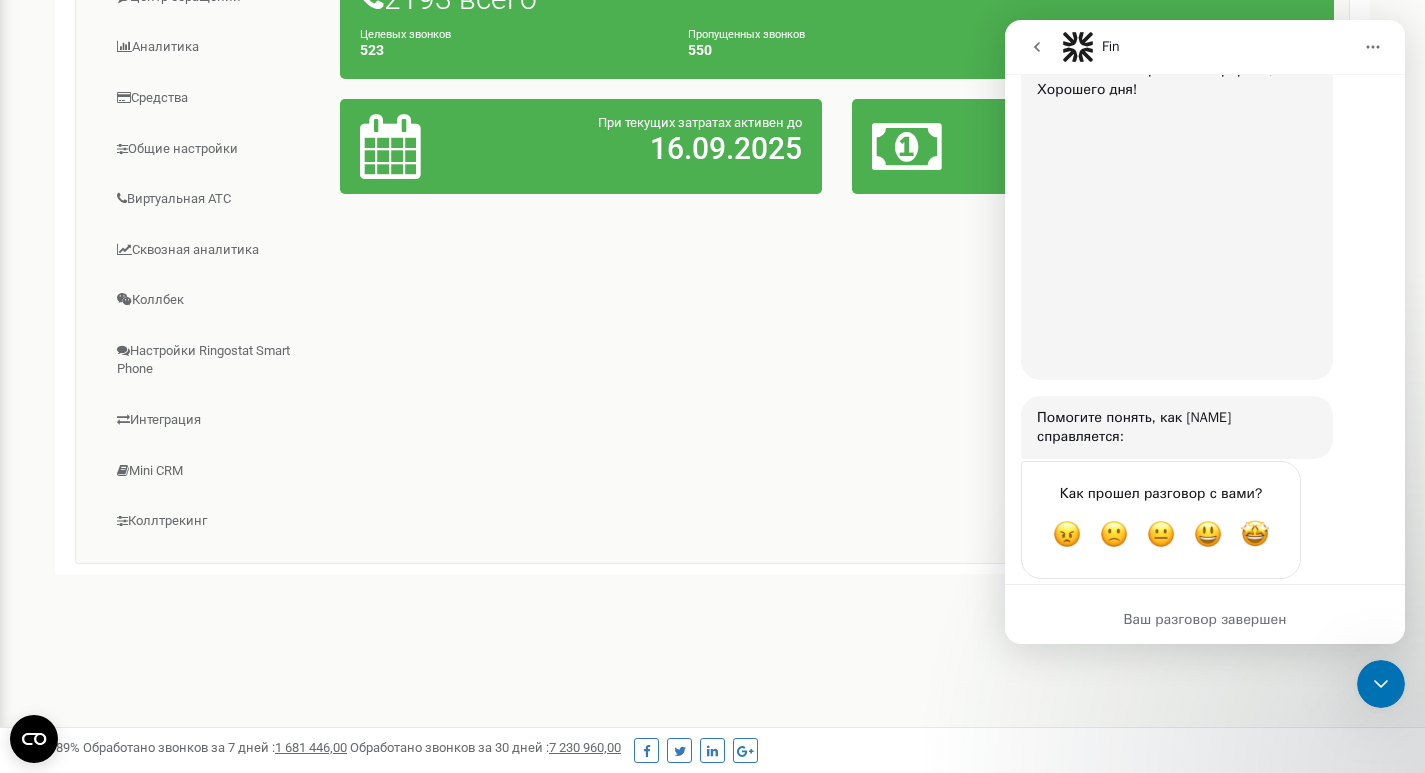 scroll, scrollTop: 4388, scrollLeft: 0, axis: vertical 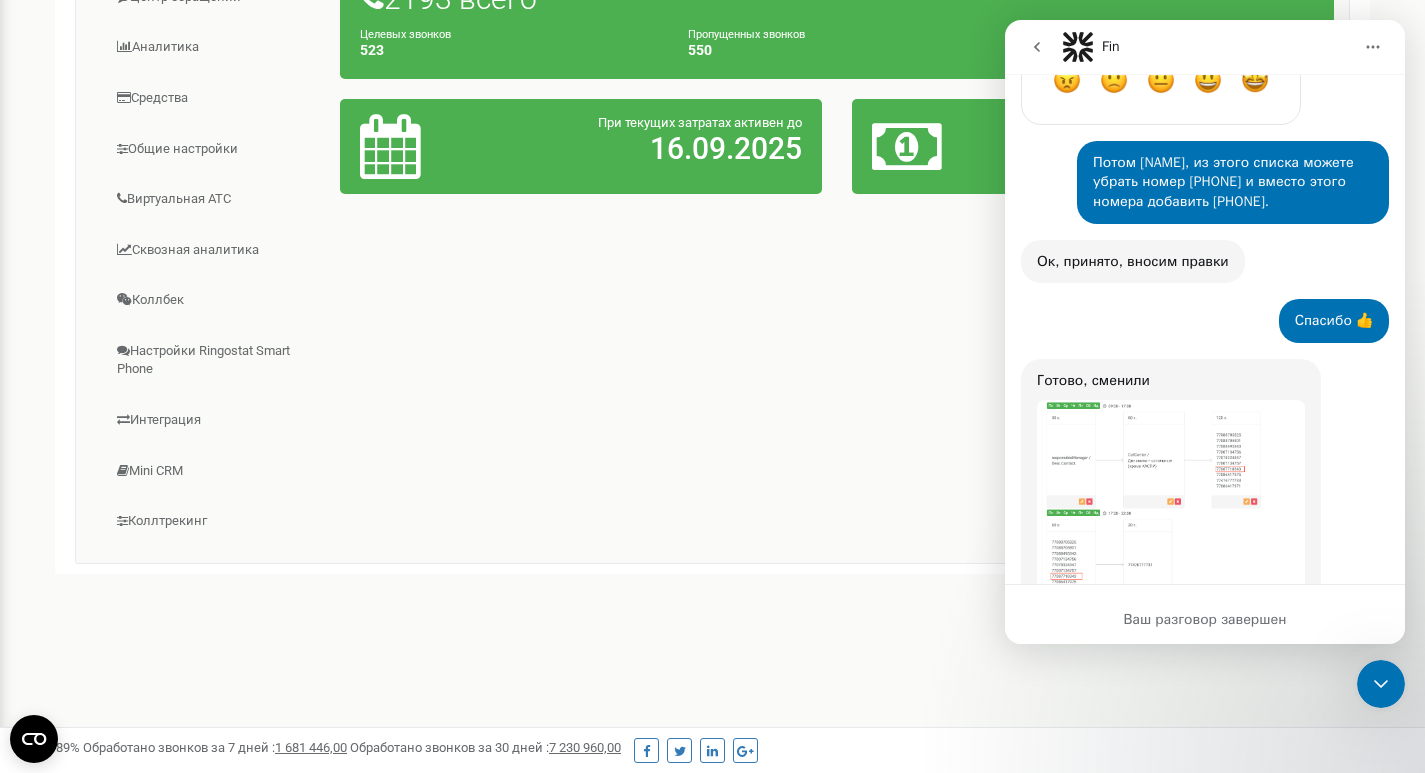 click at bounding box center (1171, 504) 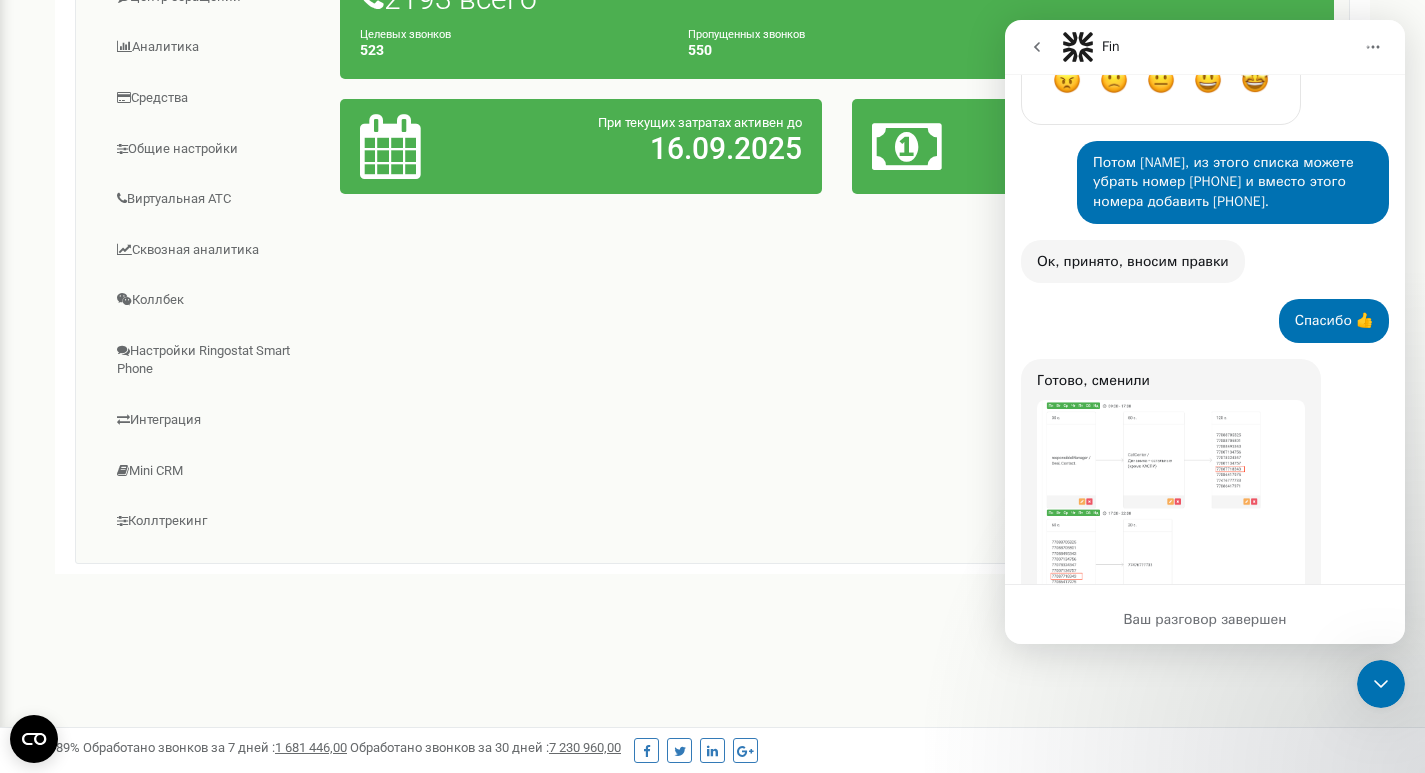 scroll, scrollTop: 0, scrollLeft: 0, axis: both 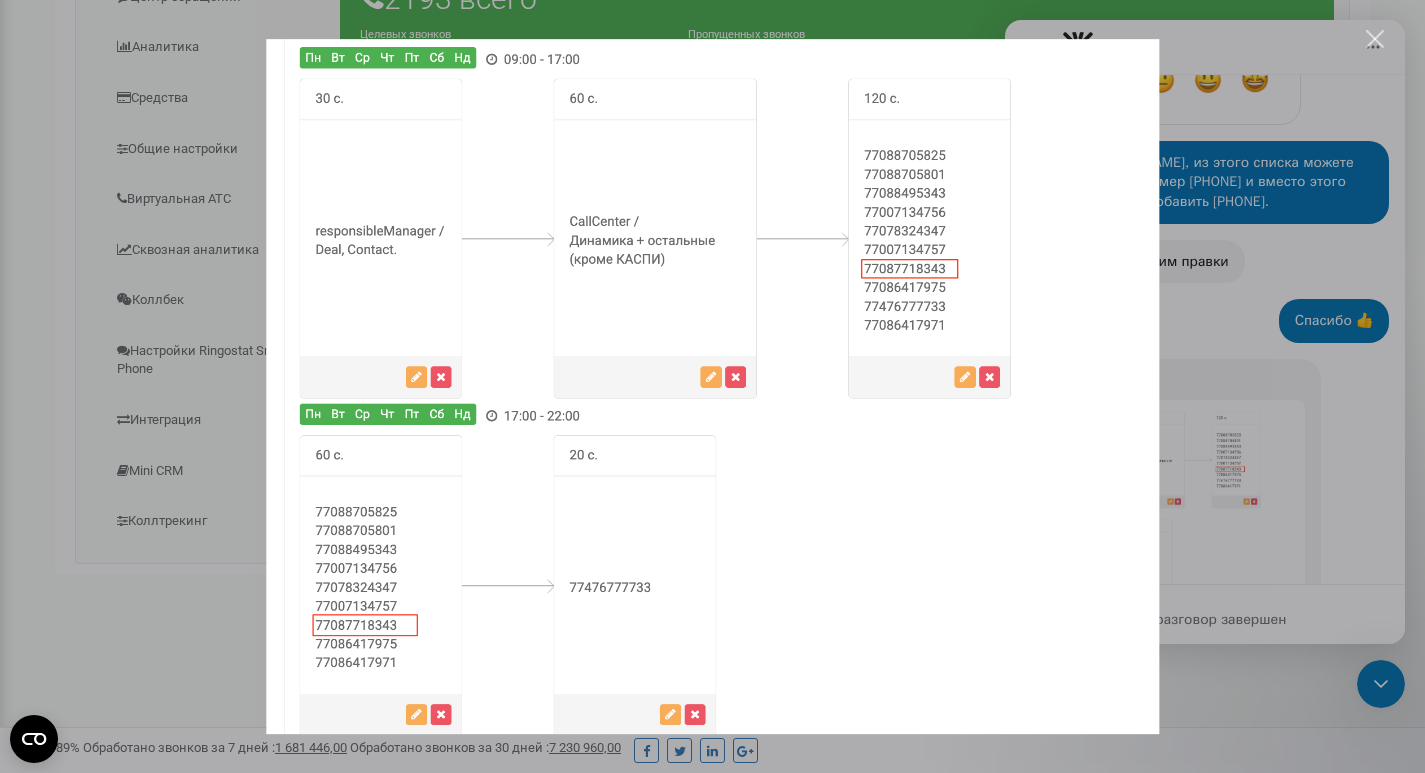 click at bounding box center (712, 386) 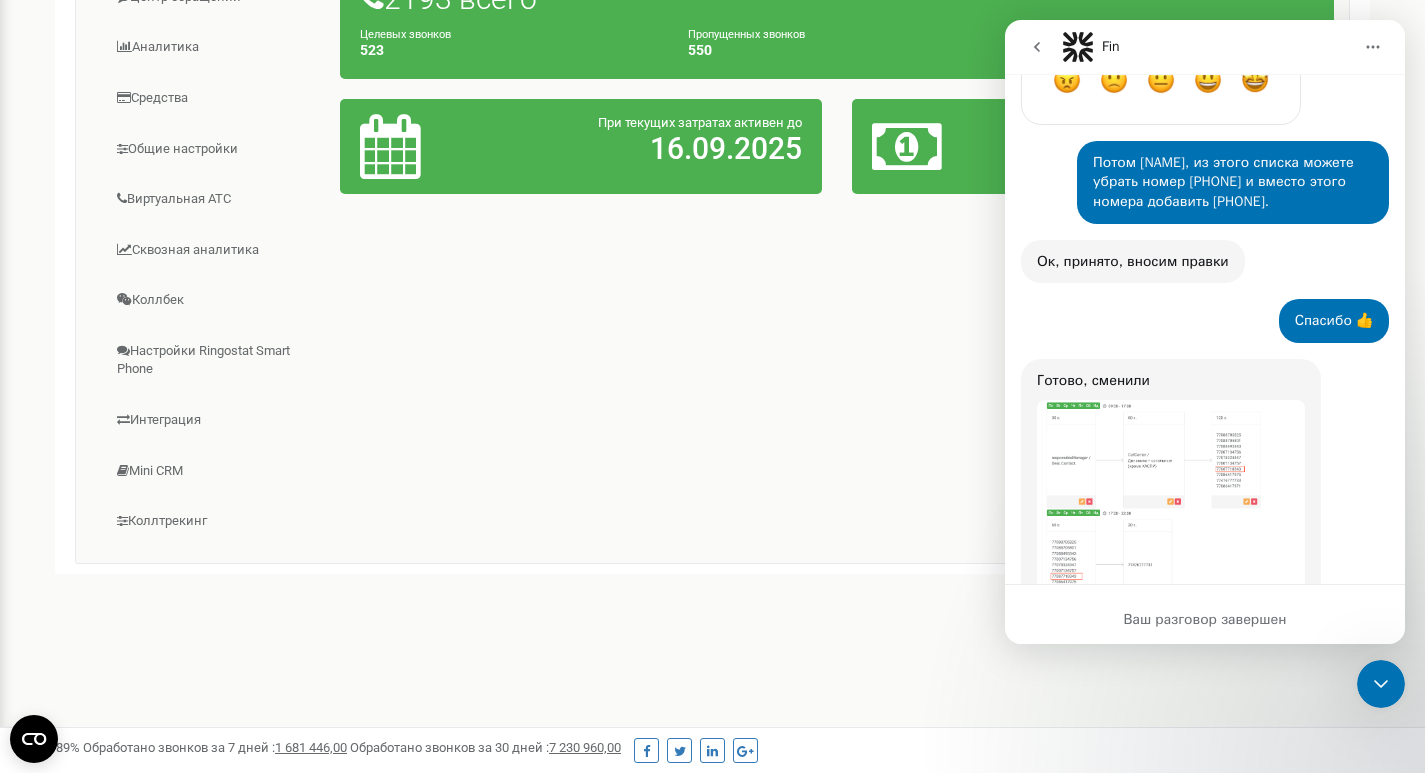 click 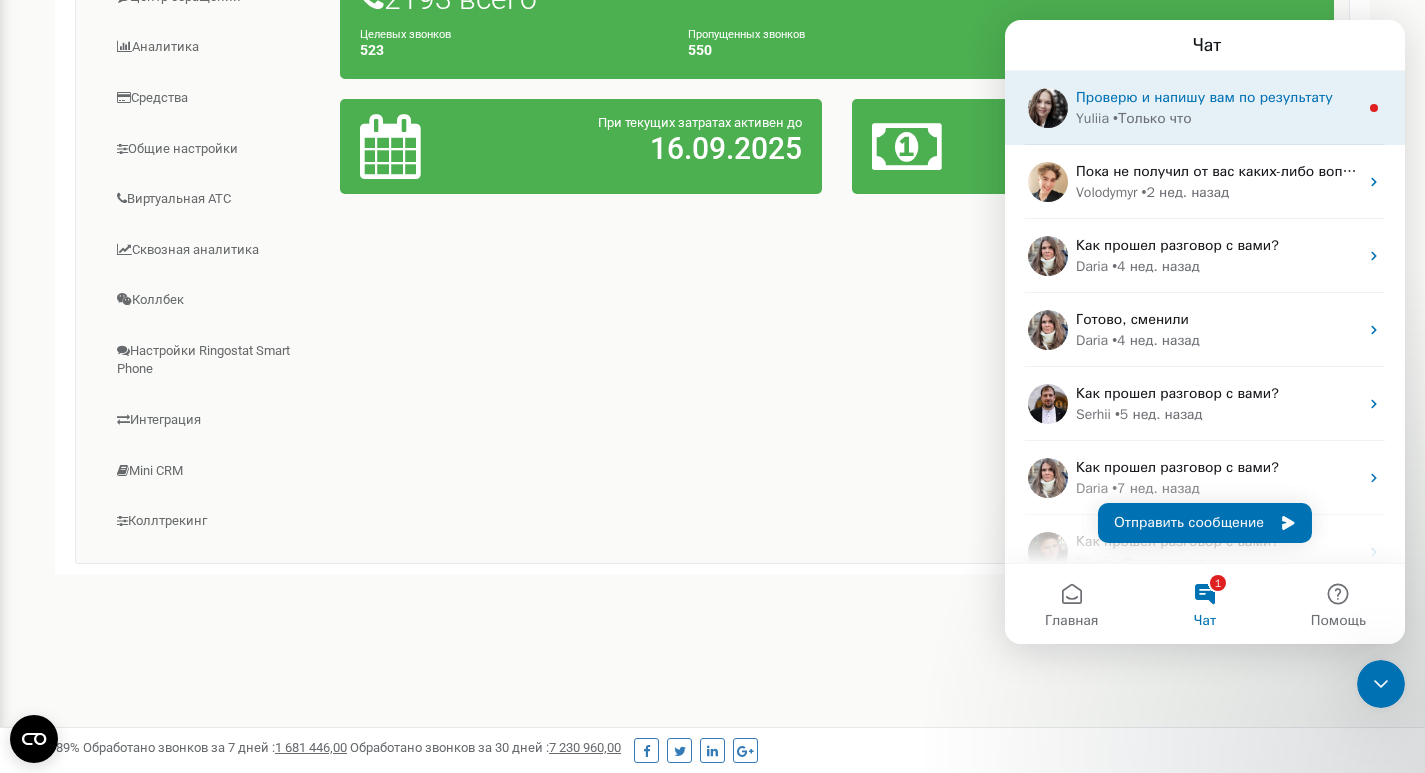click on "Проверю и напишу вам по результату" at bounding box center (1204, 97) 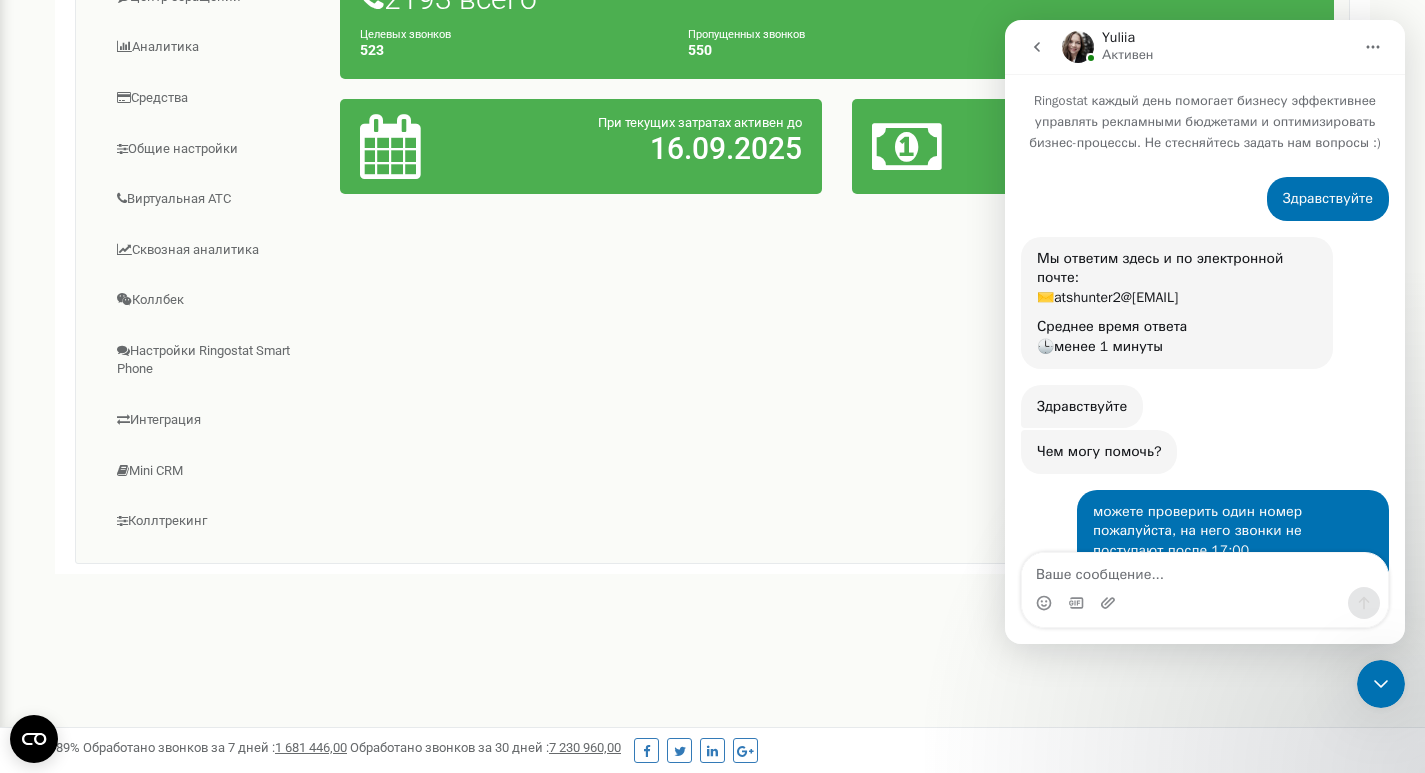 scroll, scrollTop: 3, scrollLeft: 0, axis: vertical 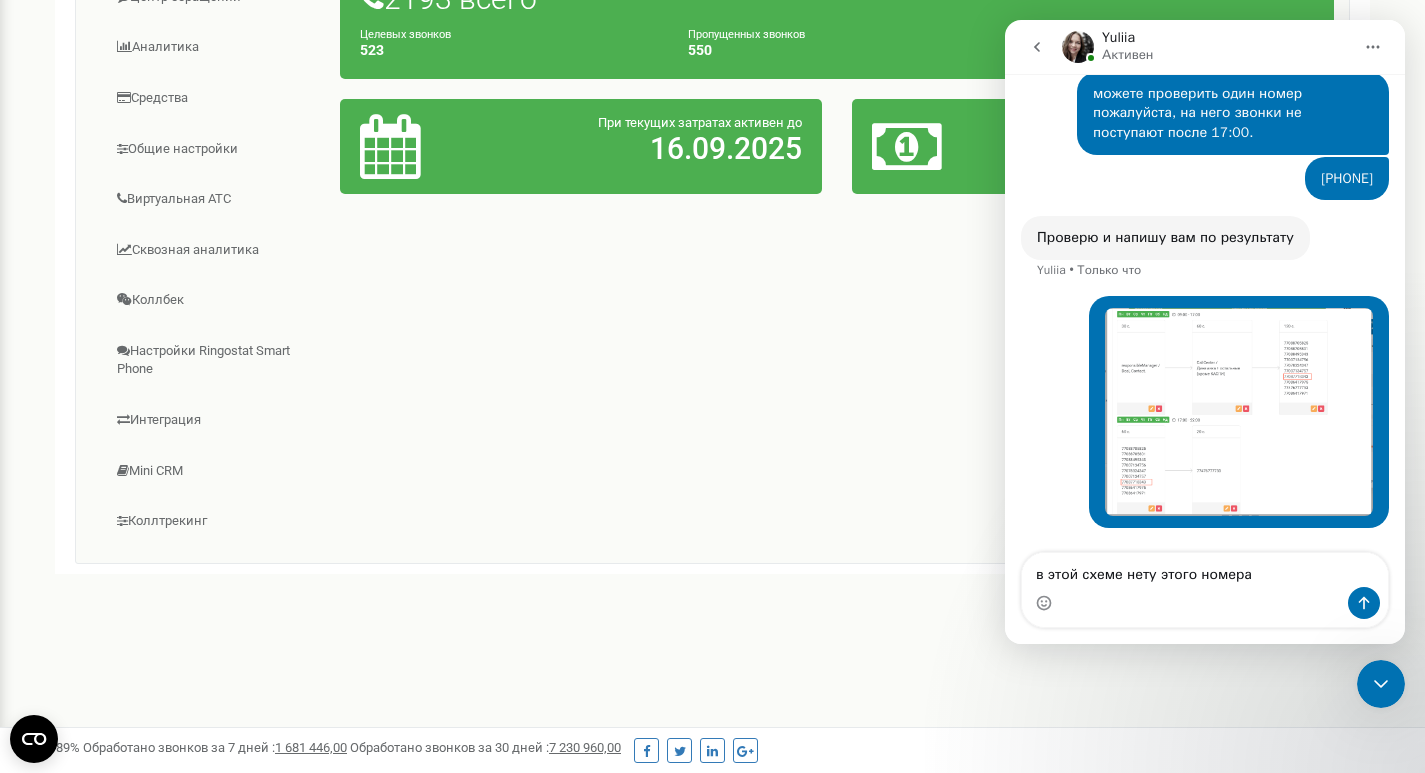 type on "в этой схеме нету этого номера" 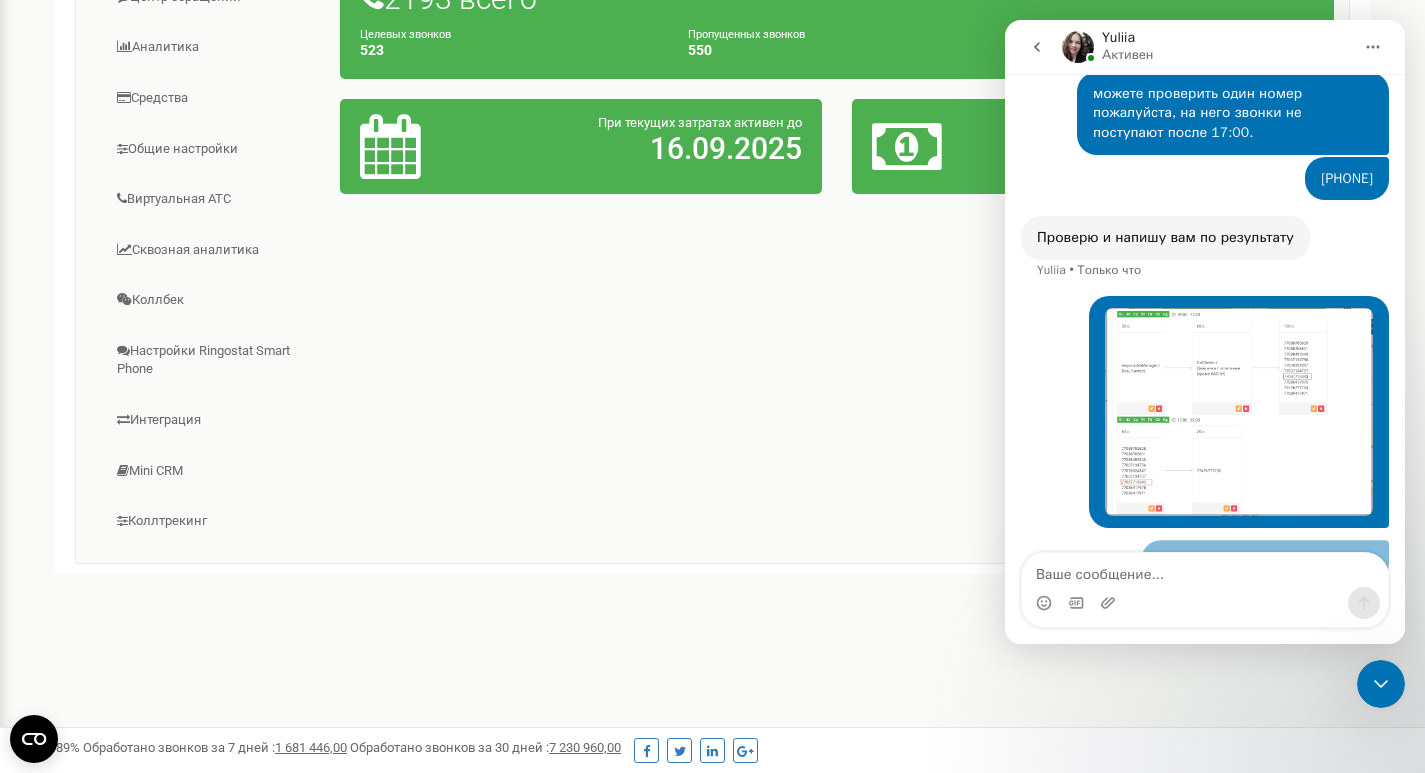 scroll, scrollTop: 460, scrollLeft: 0, axis: vertical 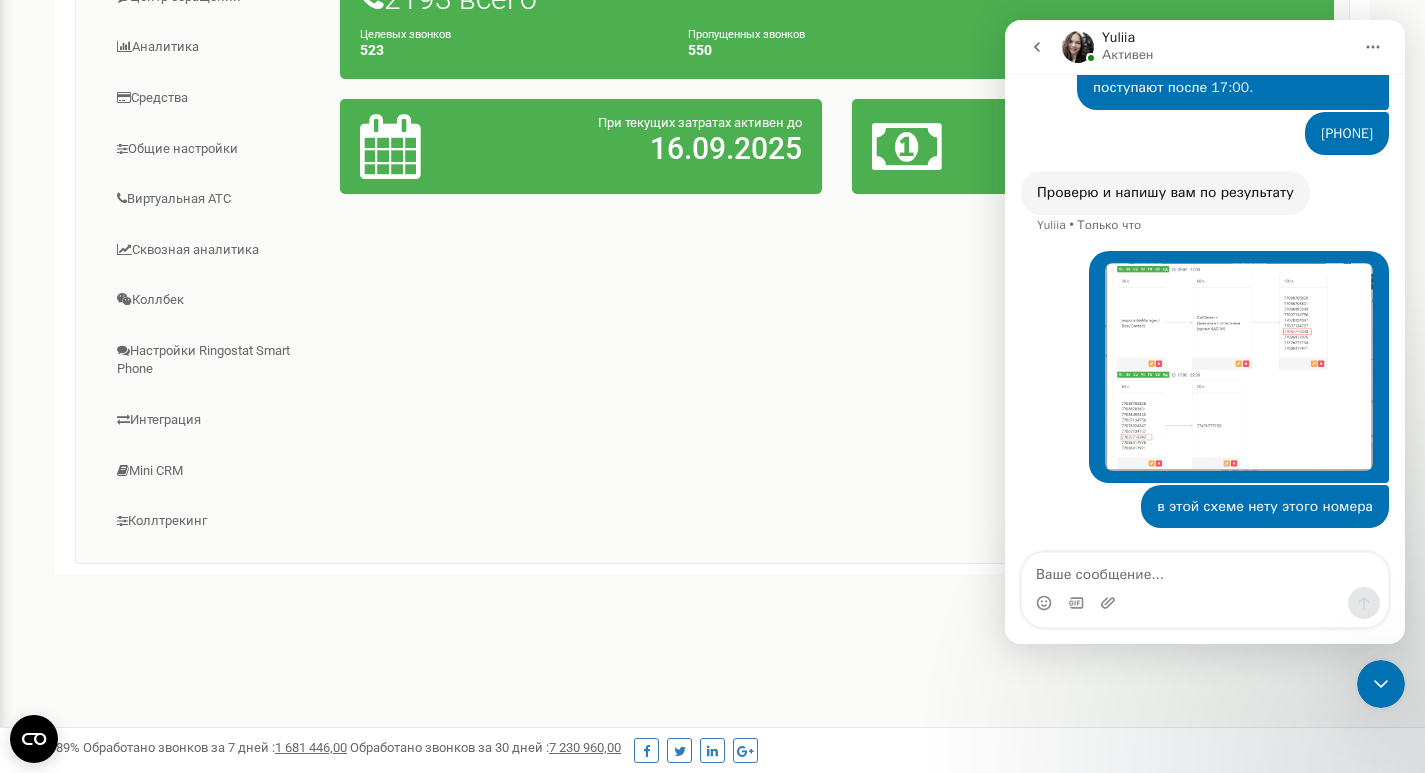 click at bounding box center (1239, 367) 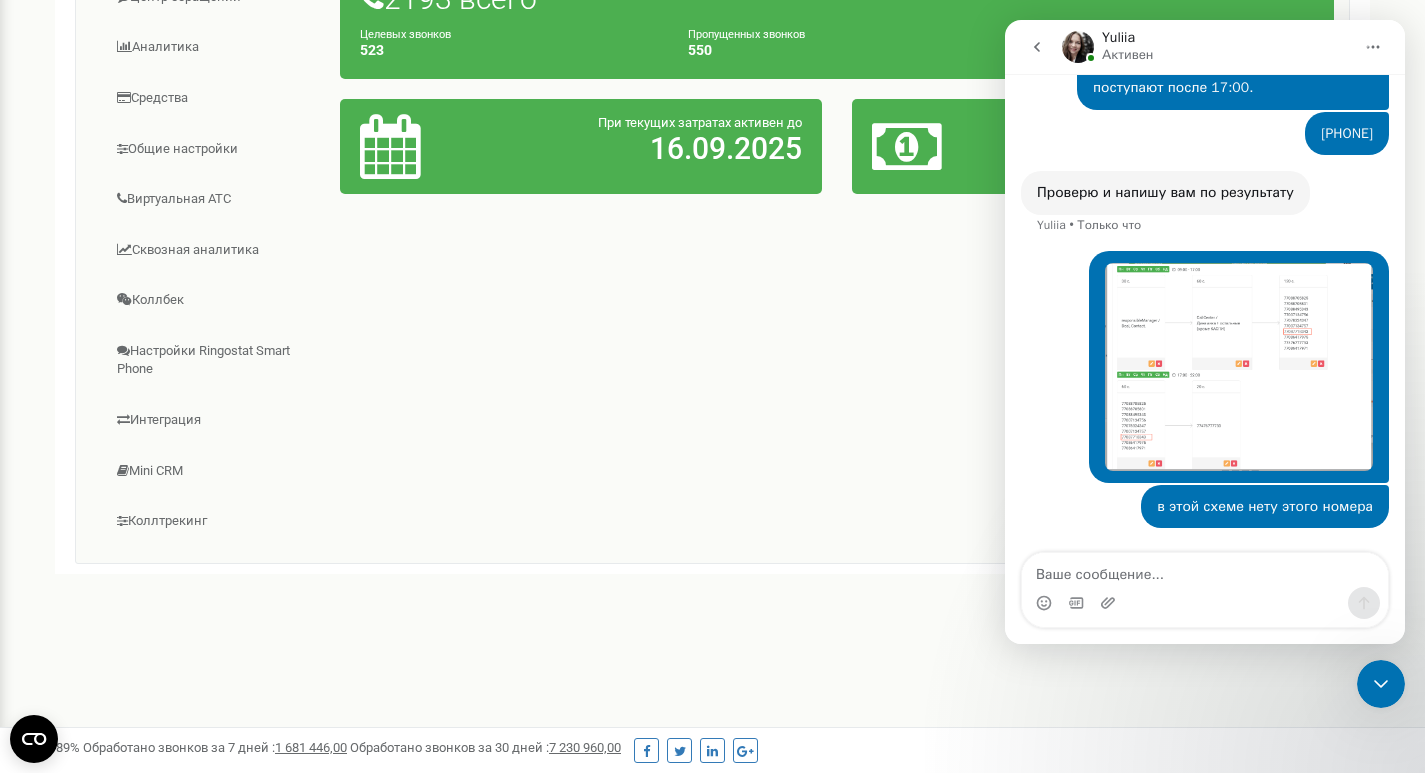 scroll, scrollTop: 0, scrollLeft: 0, axis: both 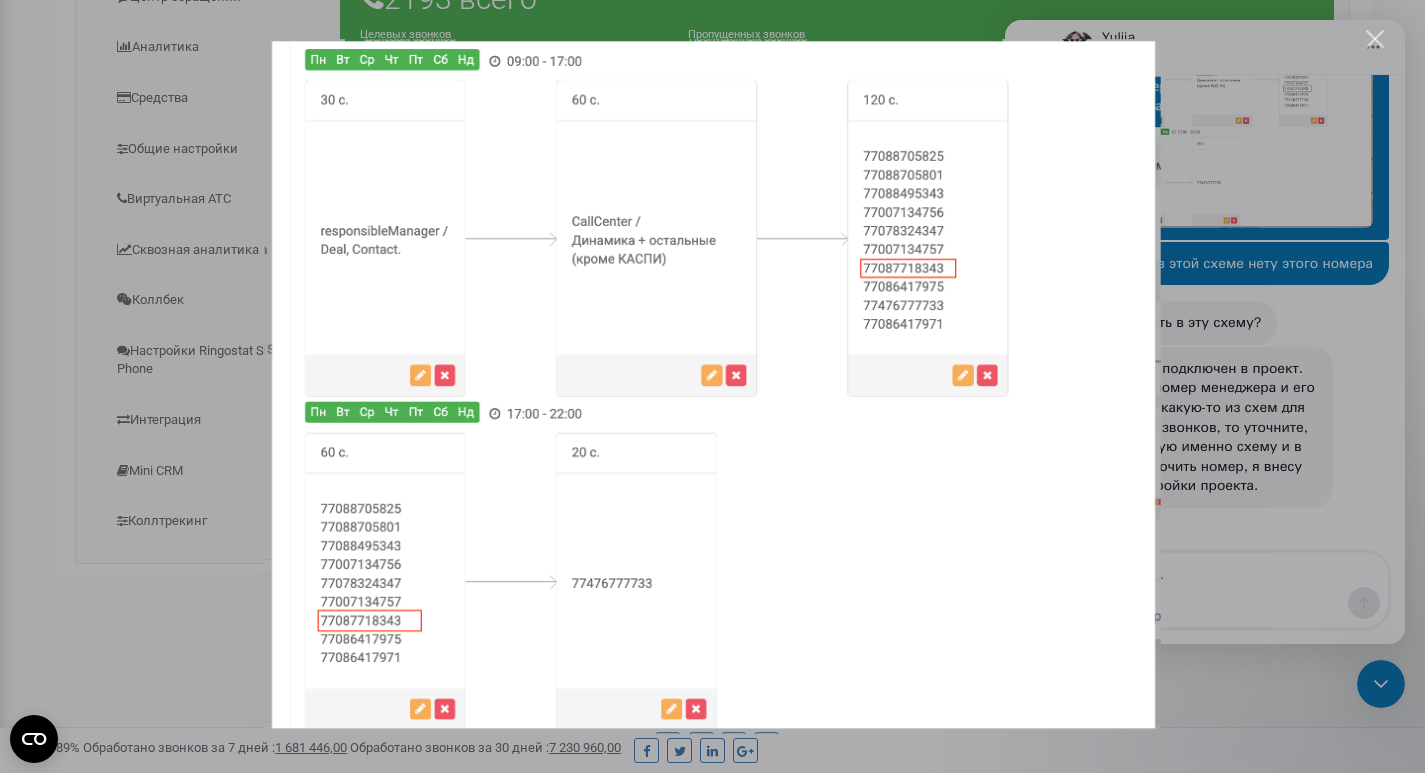 click at bounding box center (1375, 39) 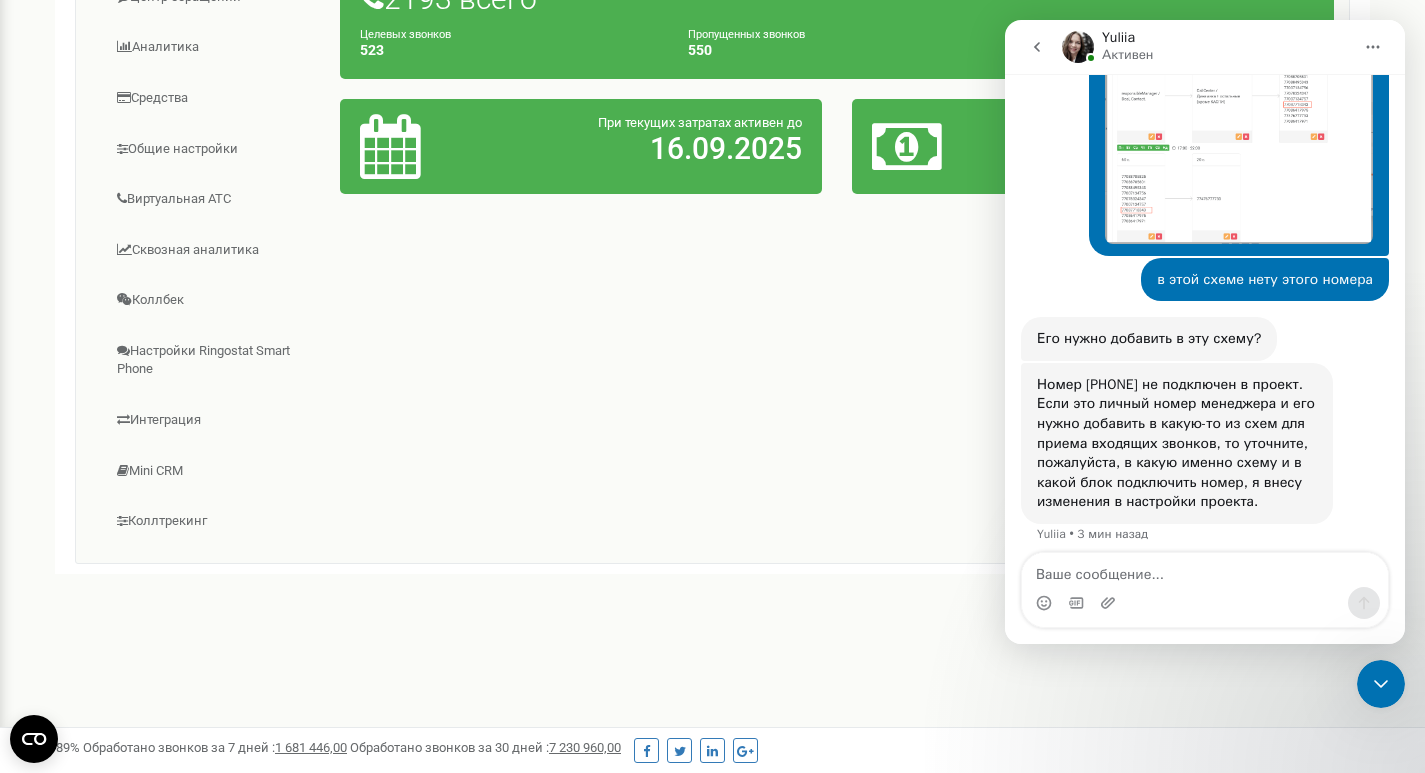scroll, scrollTop: 683, scrollLeft: 0, axis: vertical 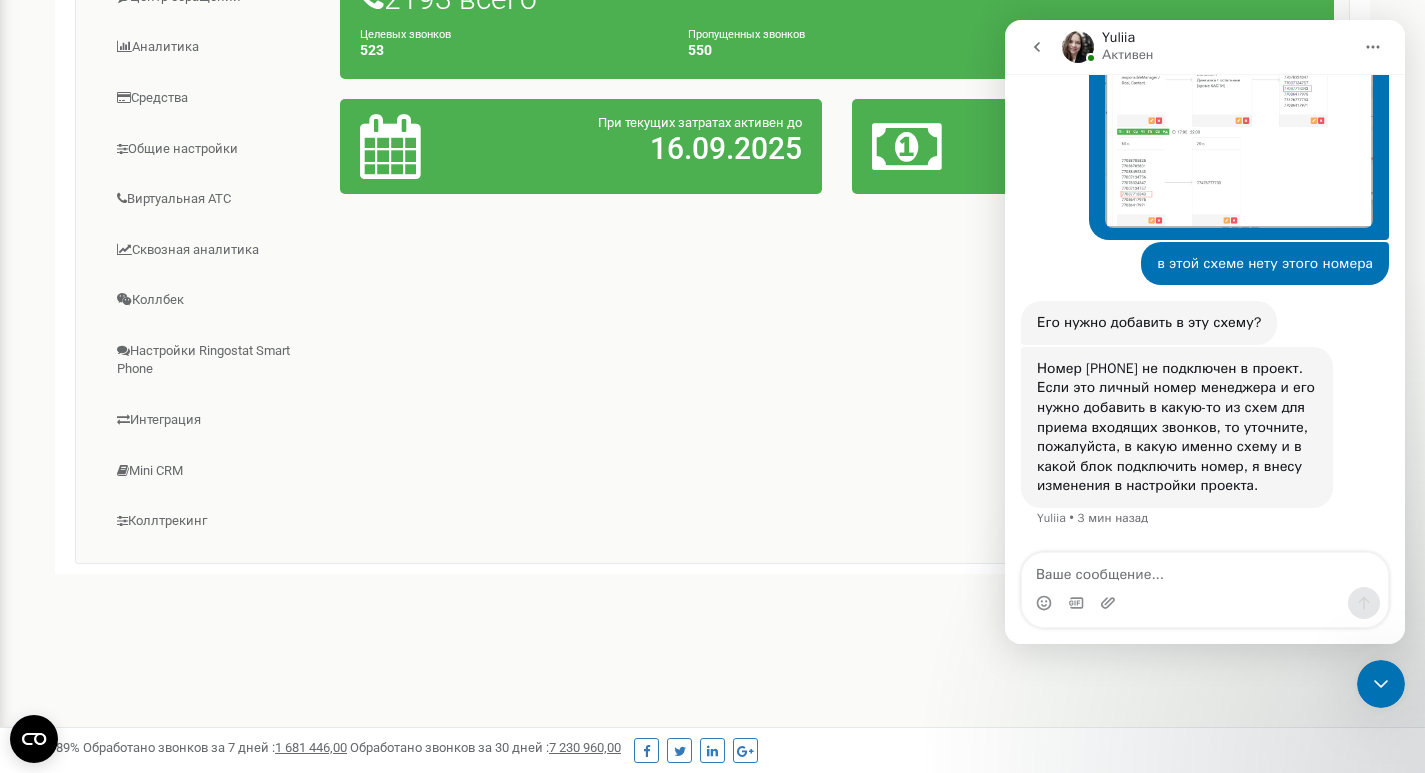 click on "Здравствуйте [NAME]    •   29 мин назад Мы ответим здесь и по электронной почте: ✉️  [EMAIL] Среднее время ответа 🕒  менее 1 минуты Fin    •   29 мин назад Здравствуйте [NAME]    •   29 мин назад Чем могу помочь? [NAME]    •   22 мин назад можете проверить один номер пожалуйста, на него звонки не поступают после 17:00. [NAME]    •   8 мин назад +[PHONE] [NAME]    •   8 мин назад Проверю и напишу вам по результату [NAME]    •   7 мин назад [NAME]    •   7 мин назад в этой схеме нету этого номера  [NAME]    •   7 мин назад Его нужно добавить в эту схему? [NAME]    •   6 мин назад [NAME]    •   3 мин назад" at bounding box center (1205, 9) 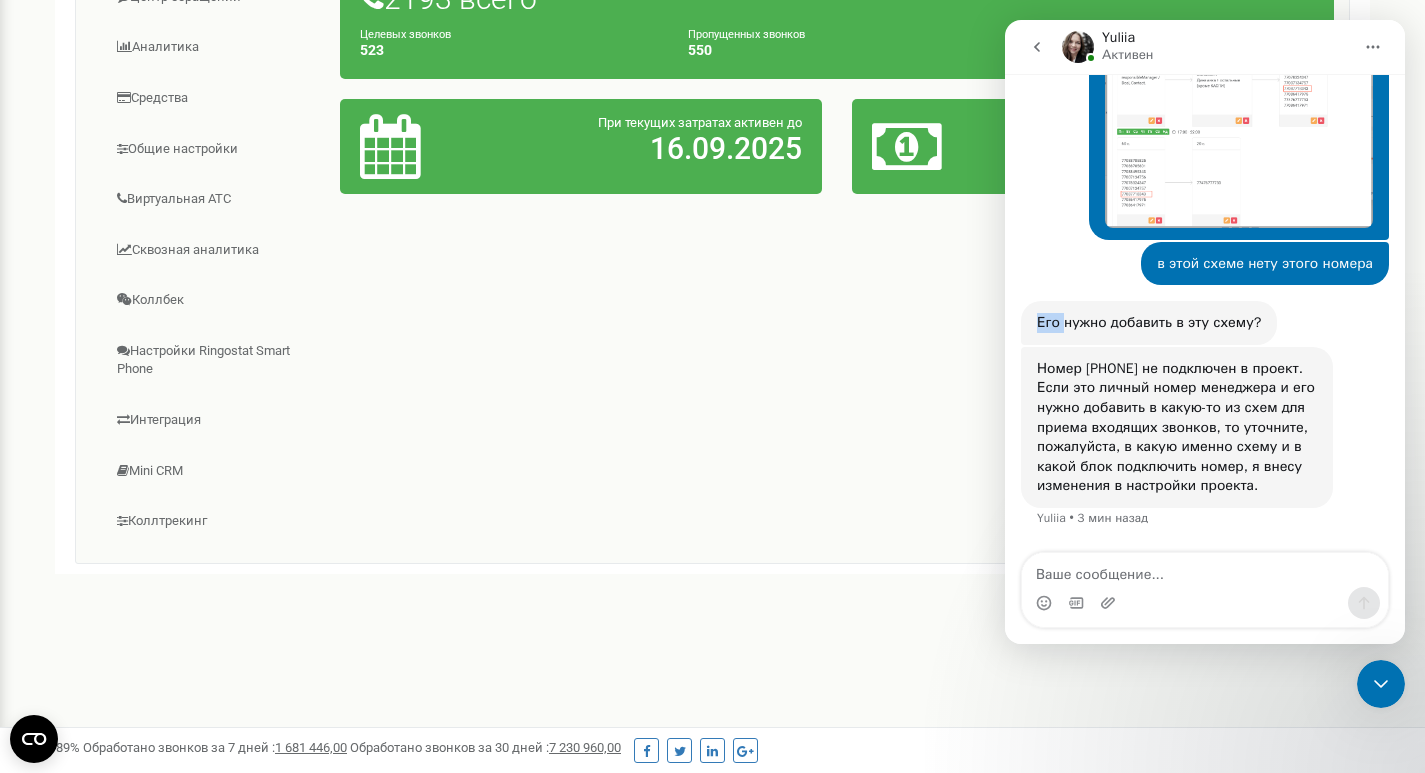 click on "Здравствуйте [NAME]    •   29 мин назад Мы ответим здесь и по электронной почте: ✉️  [EMAIL] Среднее время ответа 🕒  менее 1 минуты Fin    •   29 мин назад Здравствуйте [NAME]    •   29 мин назад Чем могу помочь? [NAME]    •   22 мин назад можете проверить один номер пожалуйста, на него звонки не поступают после 17:00. [NAME]    •   8 мин назад +[PHONE] [NAME]    •   8 мин назад Проверю и напишу вам по результату [NAME]    •   7 мин назад [NAME]    •   7 мин назад в этой схеме нету этого номера  [NAME]    •   7 мин назад Его нужно добавить в эту схему? [NAME]    •   6 мин назад [NAME]    •   3 мин назад" at bounding box center [1205, 9] 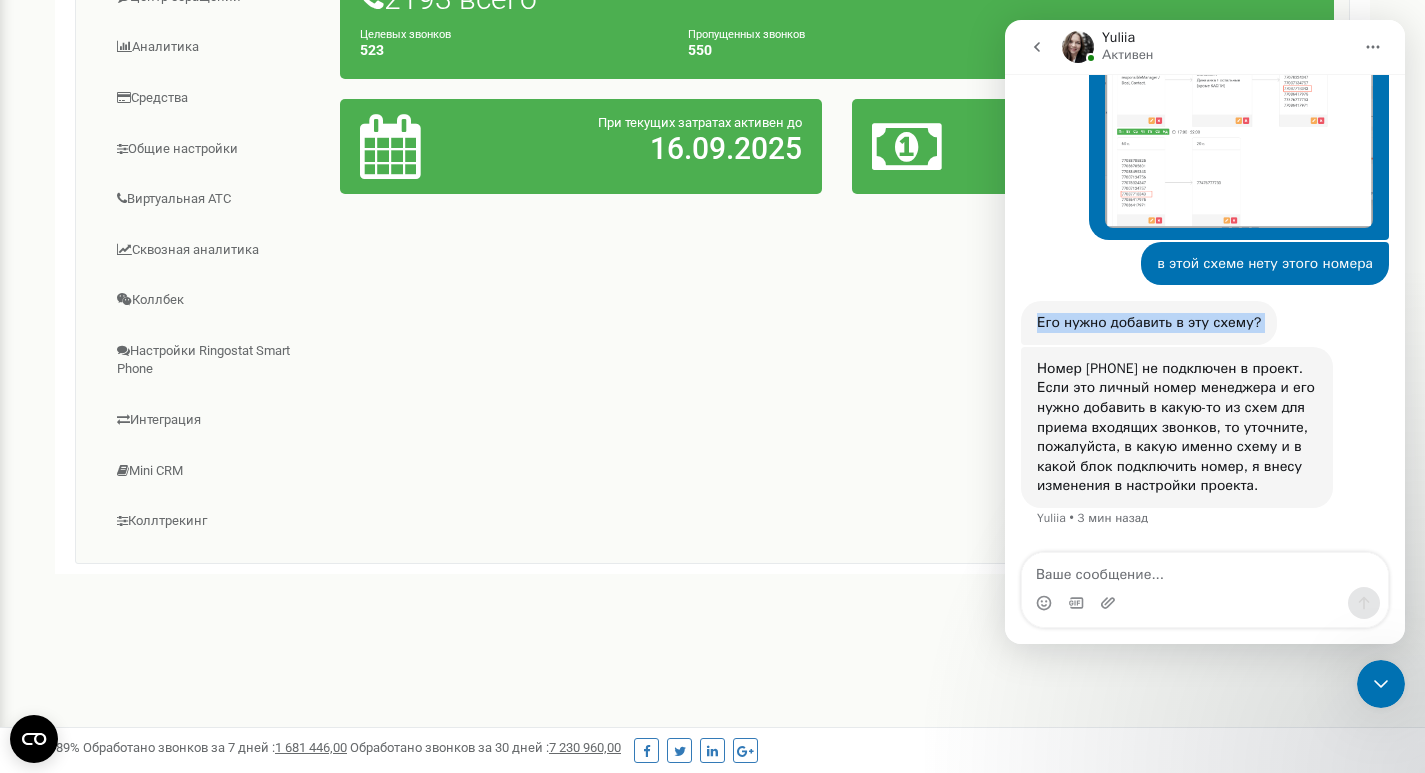 click on "Здравствуйте [NAME]    •   29 мин назад Мы ответим здесь и по электронной почте: ✉️  [EMAIL] Среднее время ответа 🕒  менее 1 минуты Fin    •   29 мин назад Здравствуйте [NAME]    •   29 мин назад Чем могу помочь? [NAME]    •   22 мин назад можете проверить один номер пожалуйста, на него звонки не поступают после 17:00. [NAME]    •   8 мин назад +[PHONE] [NAME]    •   8 мин назад Проверю и напишу вам по результату [NAME]    •   7 мин назад [NAME]    •   7 мин назад в этой схеме нету этого номера  [NAME]    •   7 мин назад Его нужно добавить в эту схему? [NAME]    •   6 мин назад [NAME]    •   3 мин назад" at bounding box center (1205, 9) 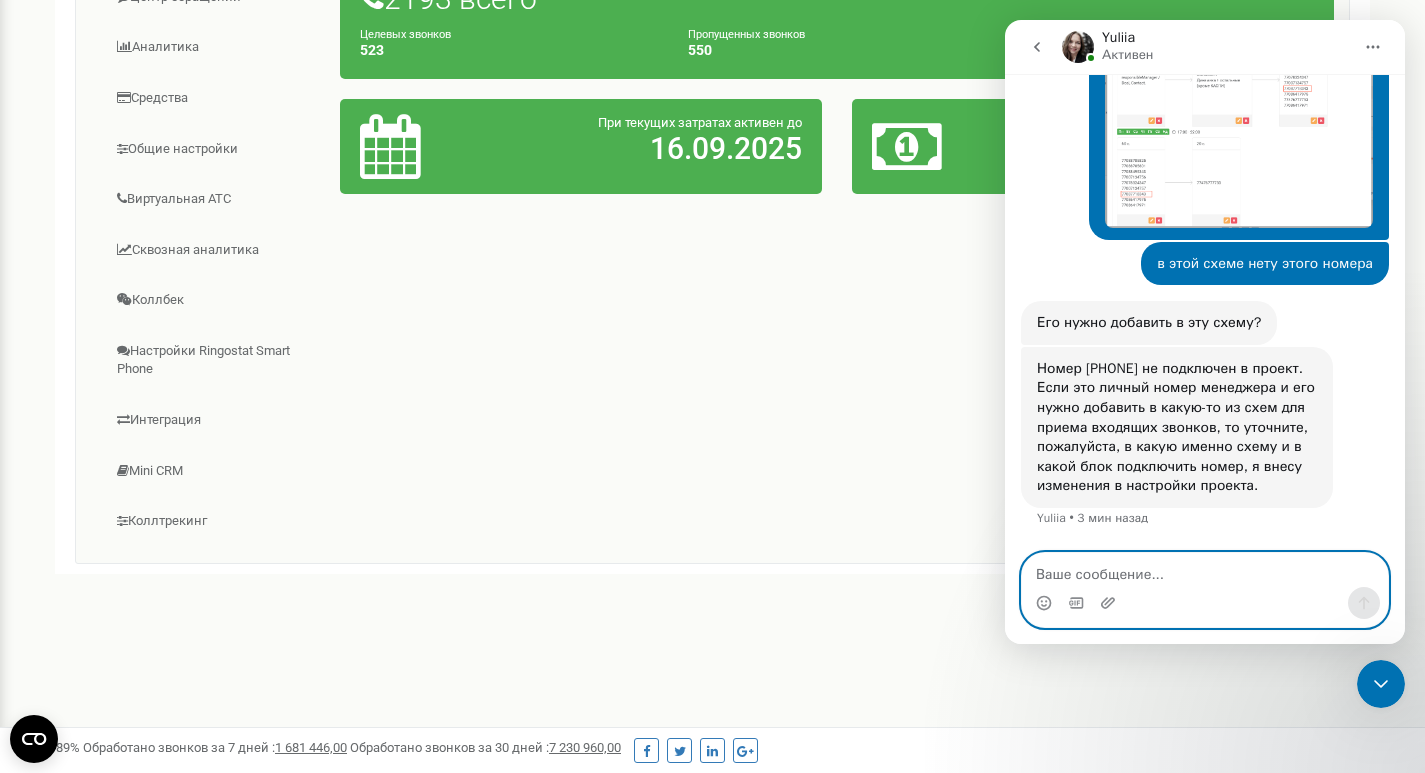 click at bounding box center (1205, 570) 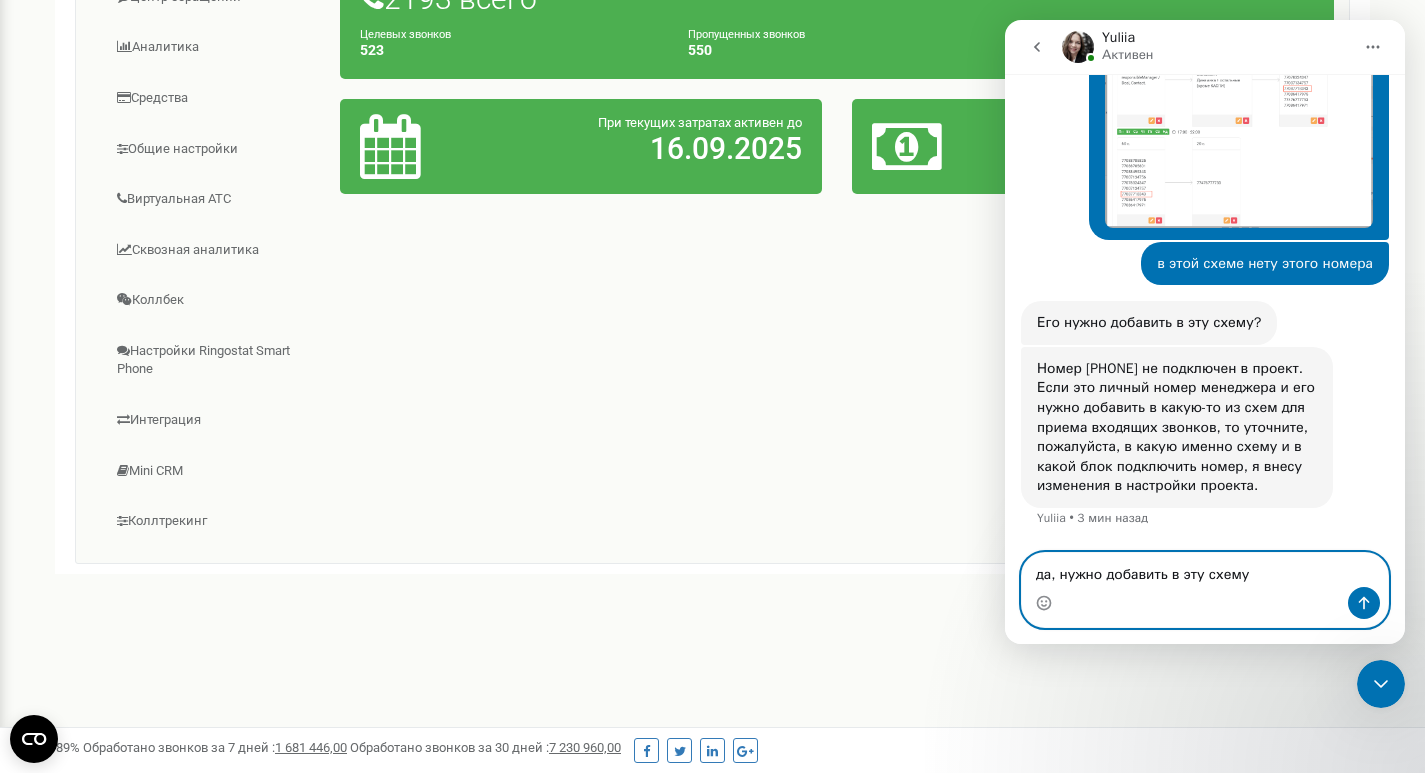 type on "да, нужно добавить в эту схему" 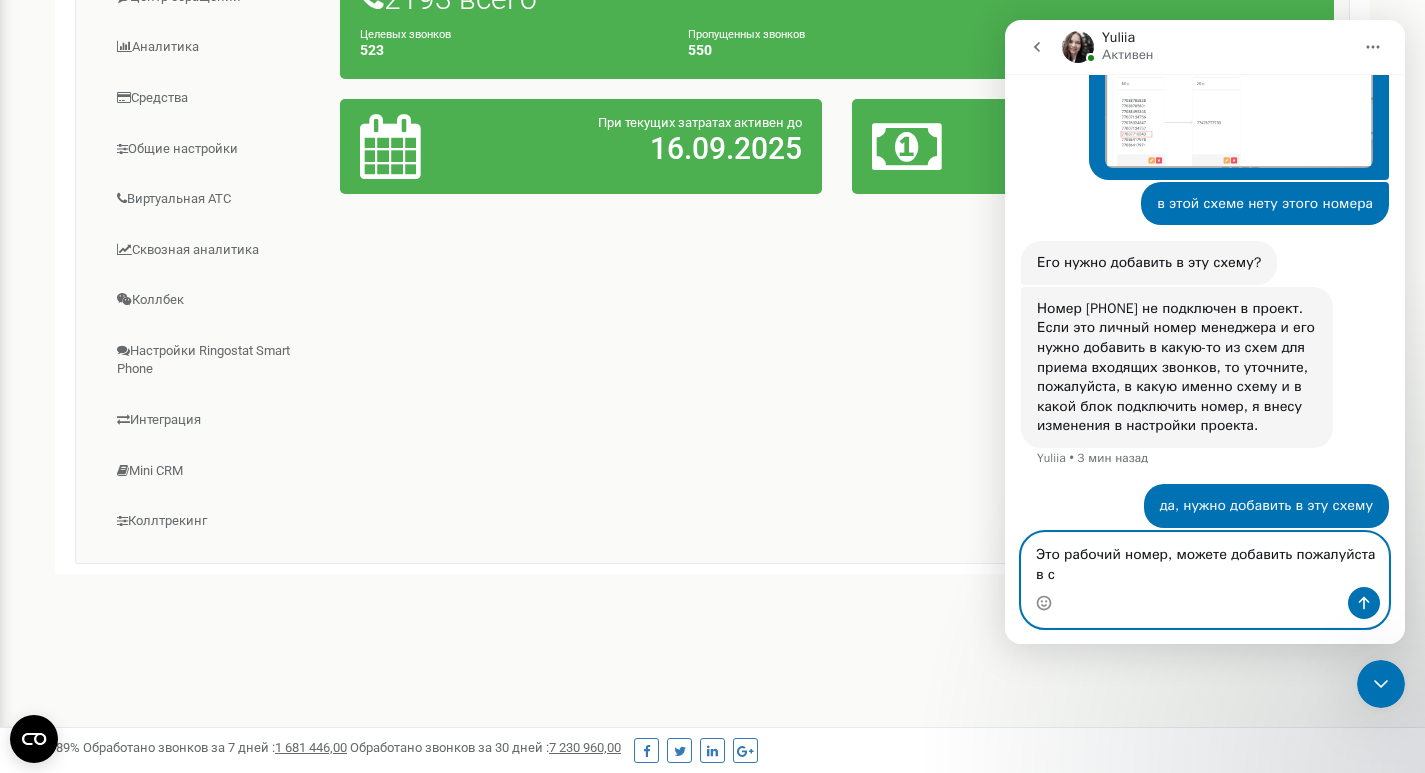scroll, scrollTop: 763, scrollLeft: 0, axis: vertical 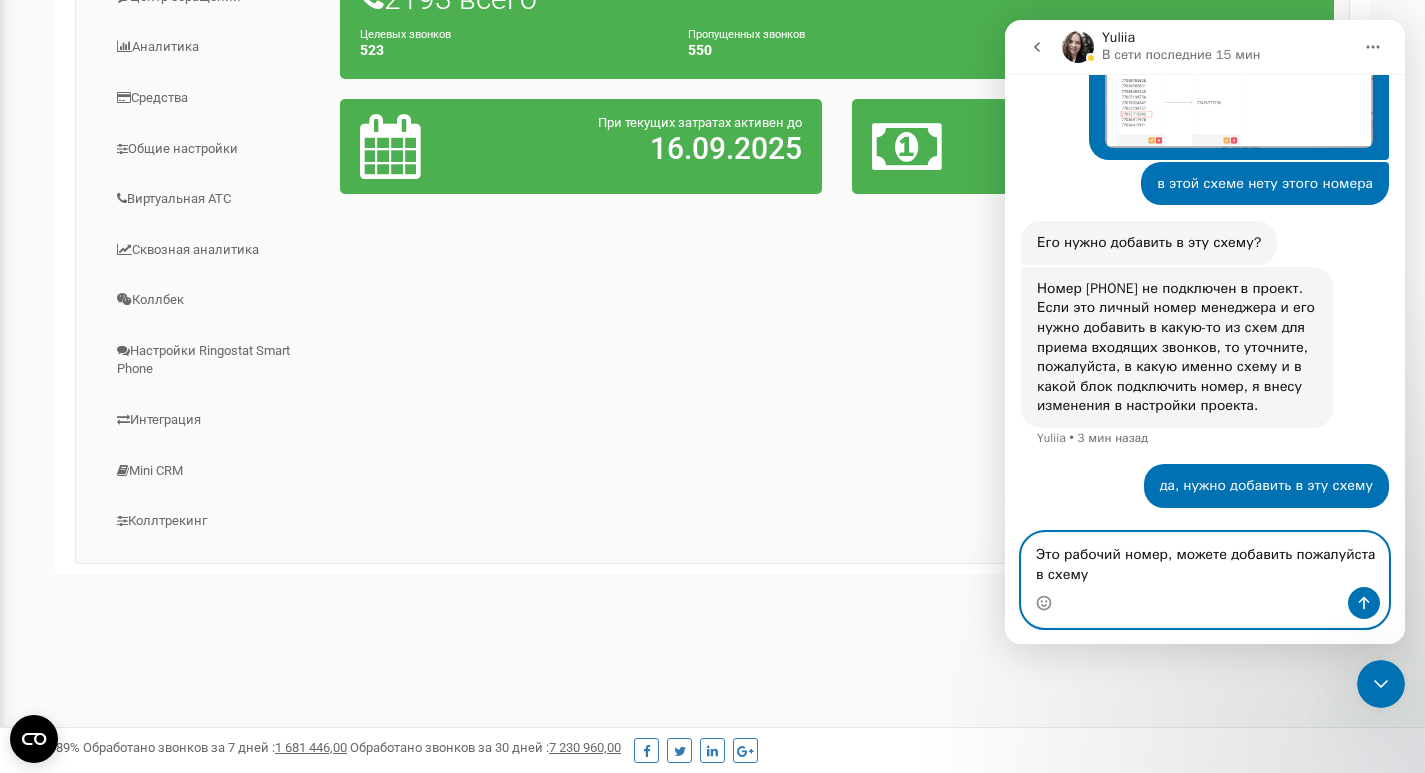 type on "Это рабочий номер, можете добавить пожалуйста в схему?" 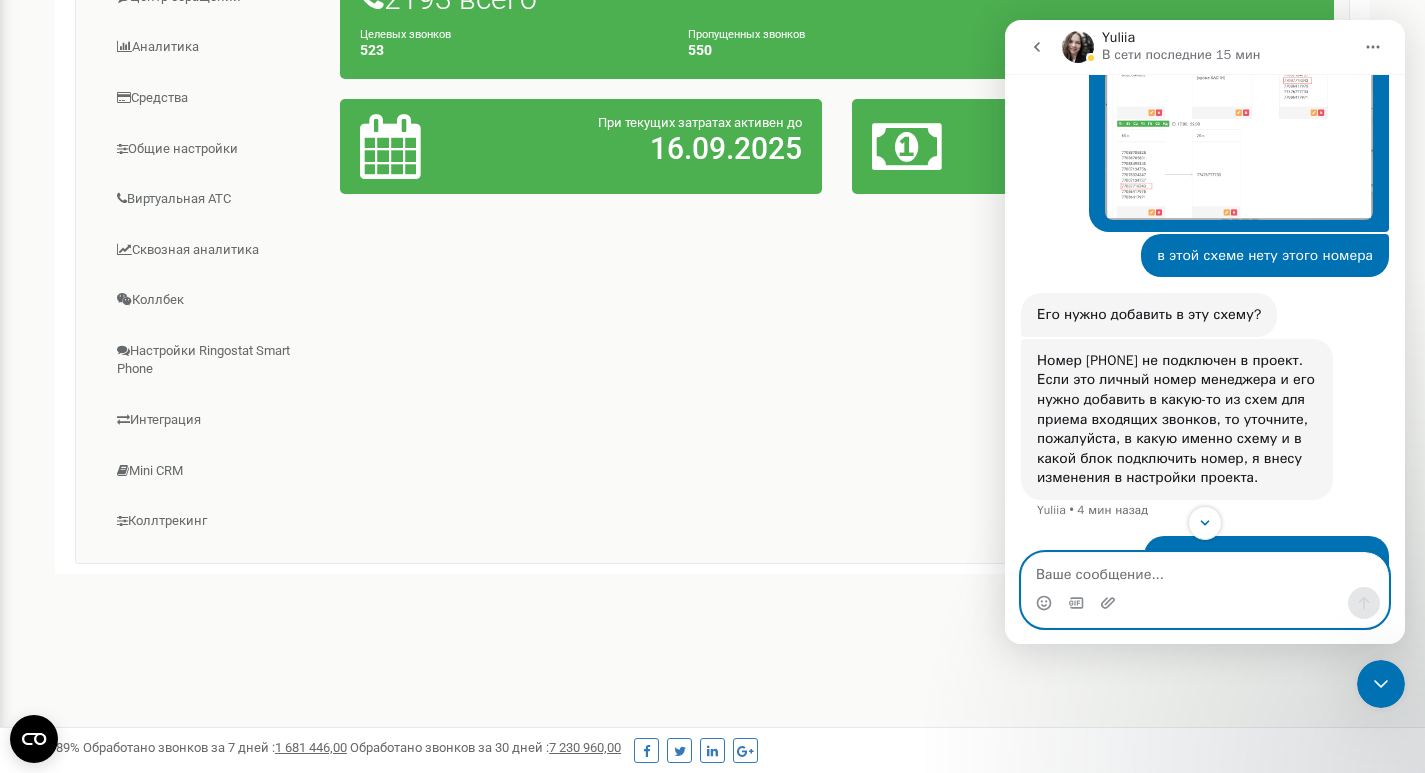 scroll, scrollTop: 808, scrollLeft: 0, axis: vertical 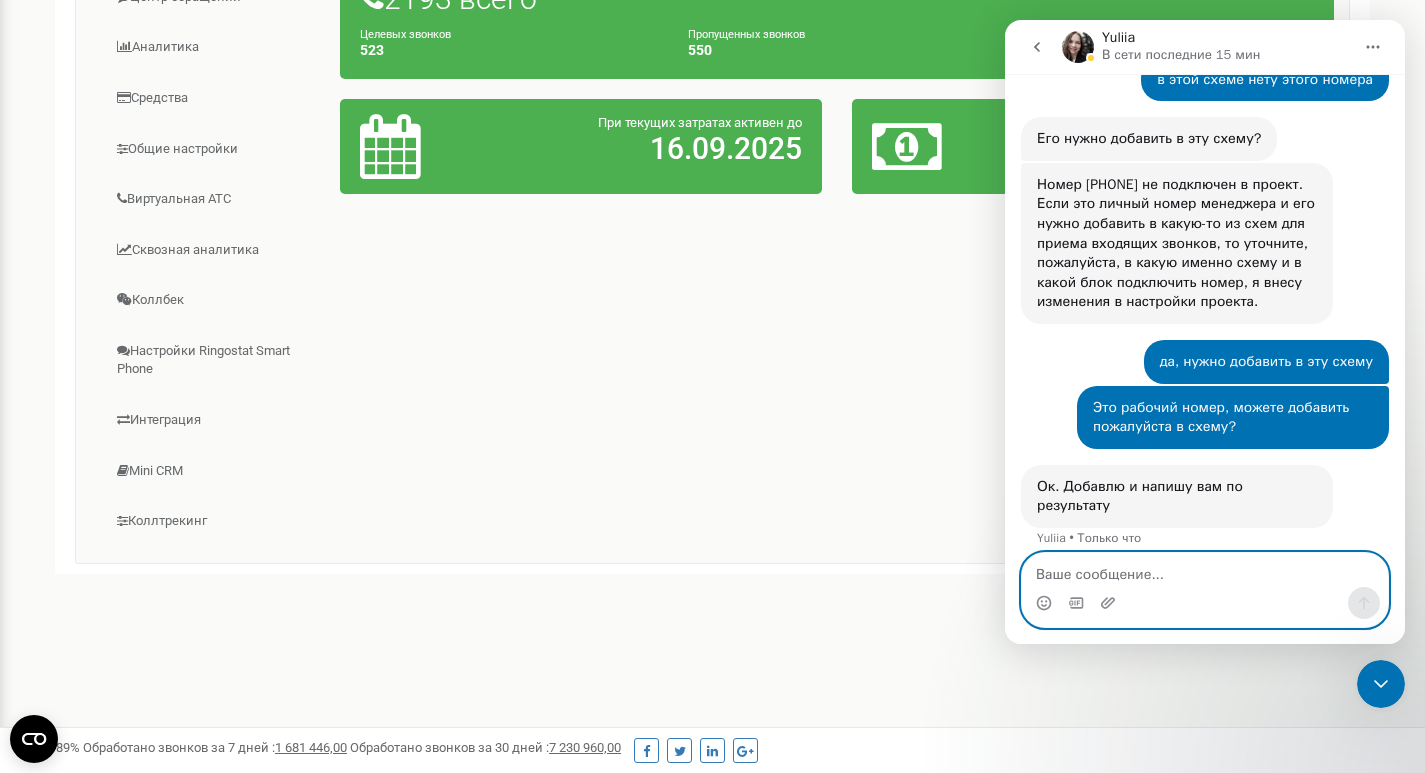 click at bounding box center [1205, 570] 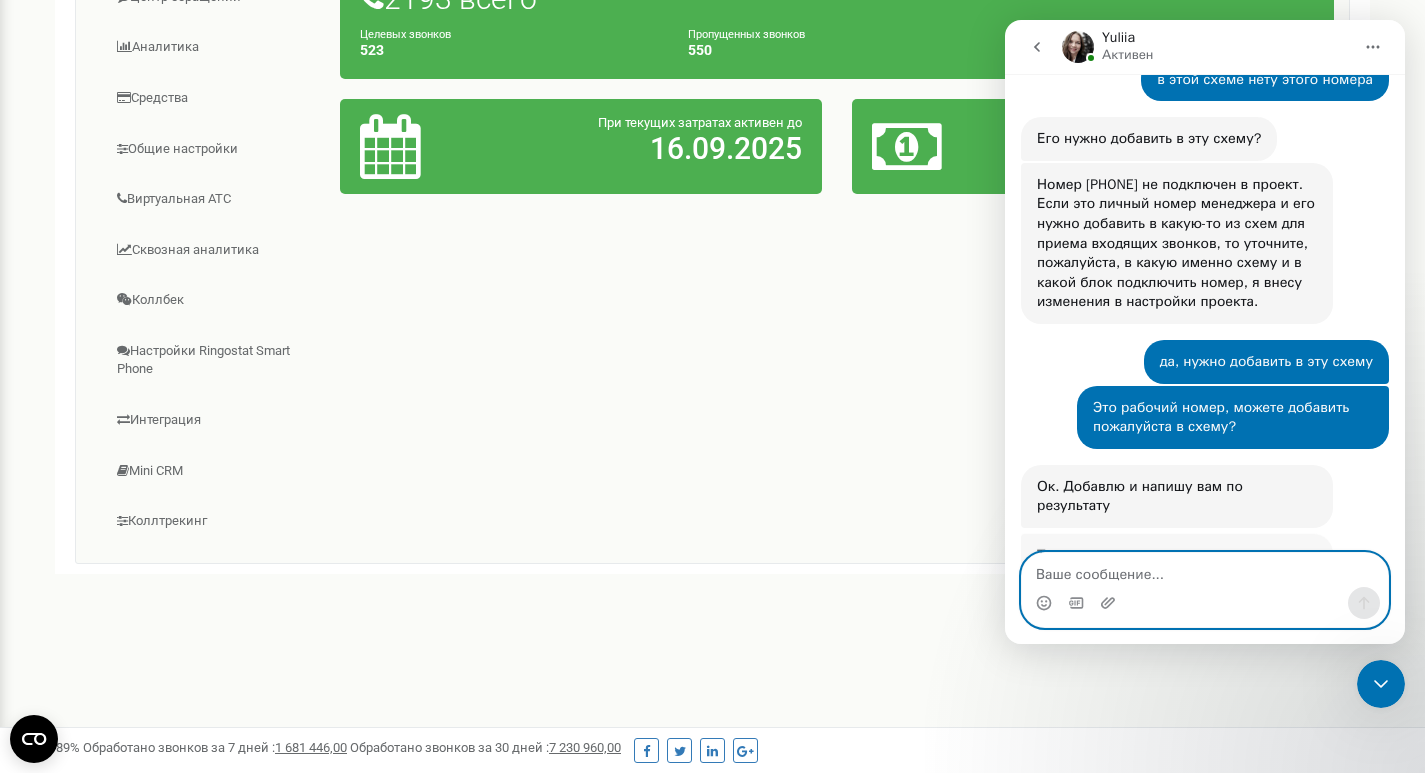 scroll, scrollTop: 887, scrollLeft: 0, axis: vertical 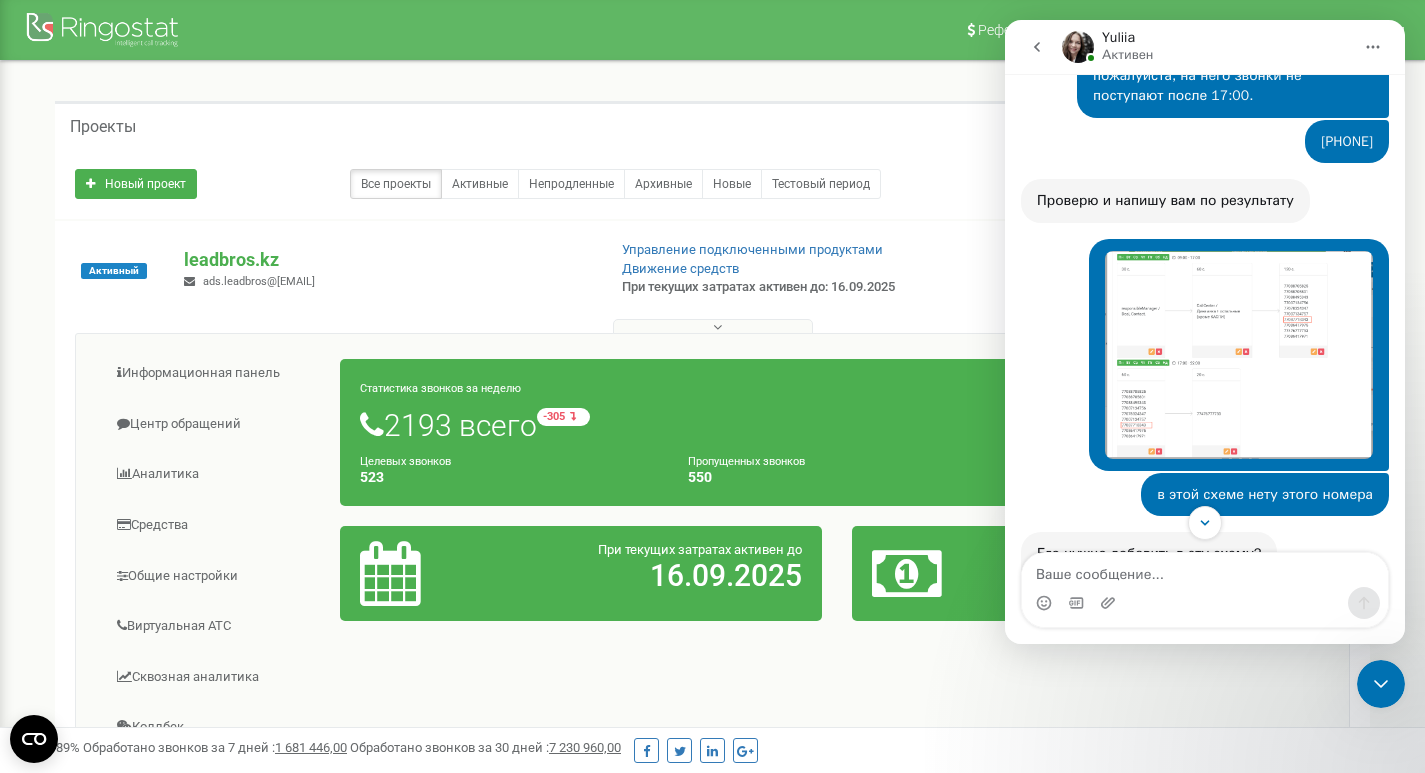 click at bounding box center [1239, 355] 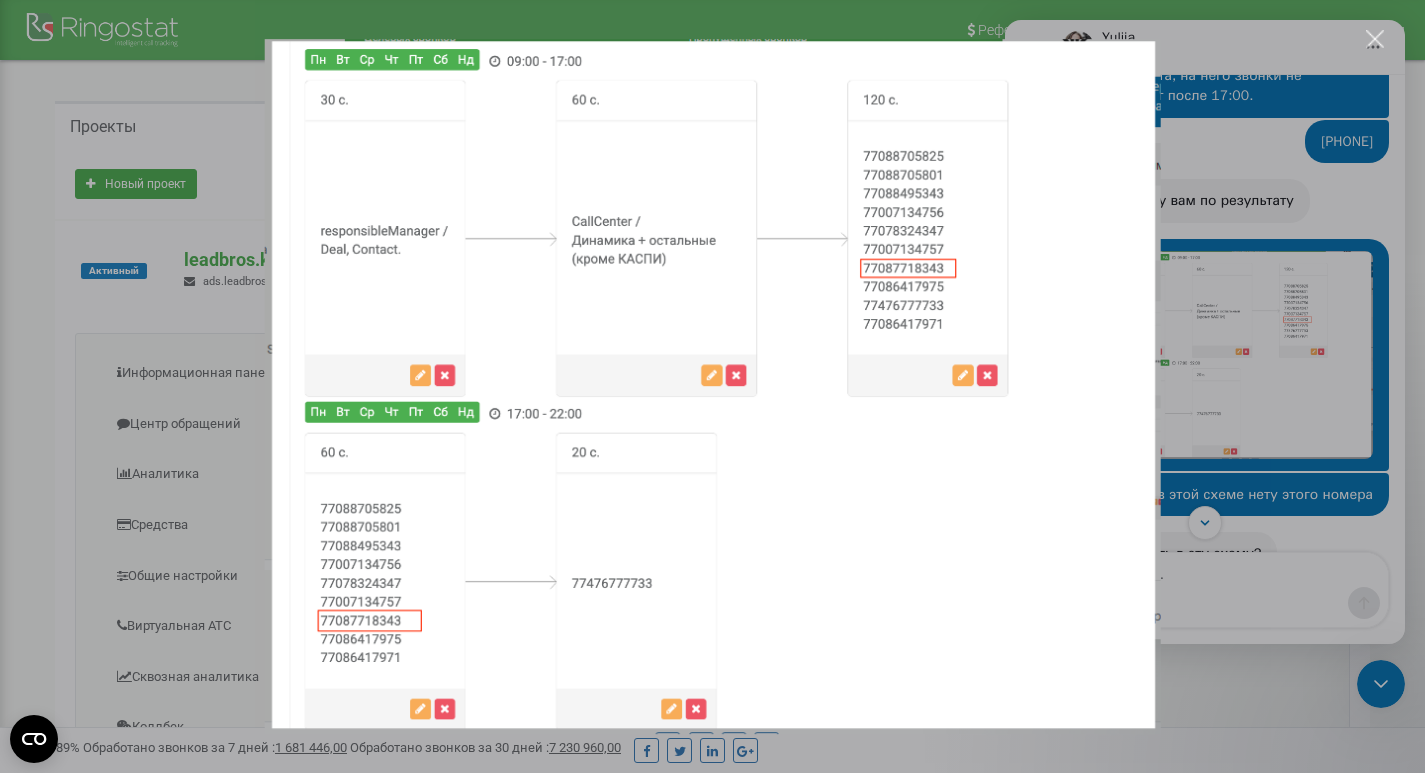 scroll, scrollTop: 0, scrollLeft: 0, axis: both 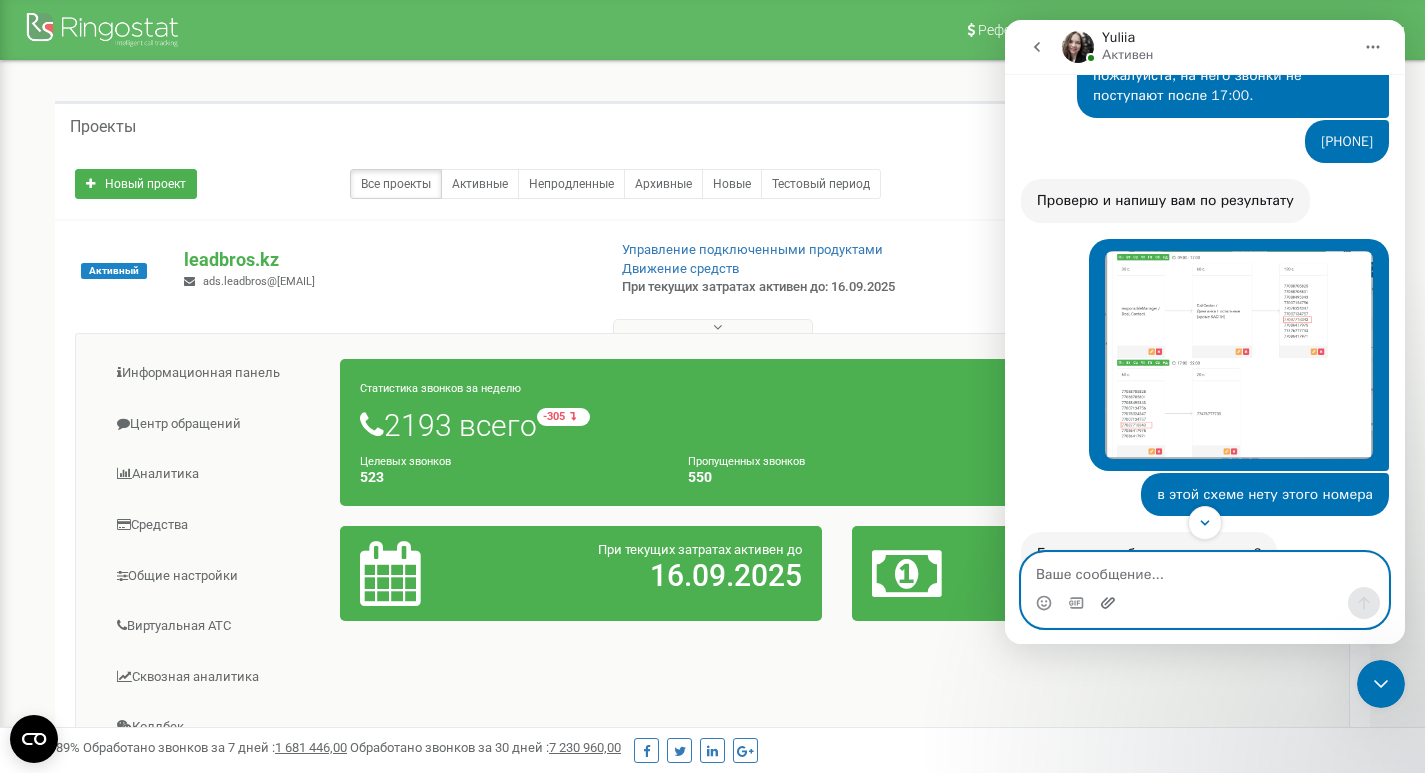 click 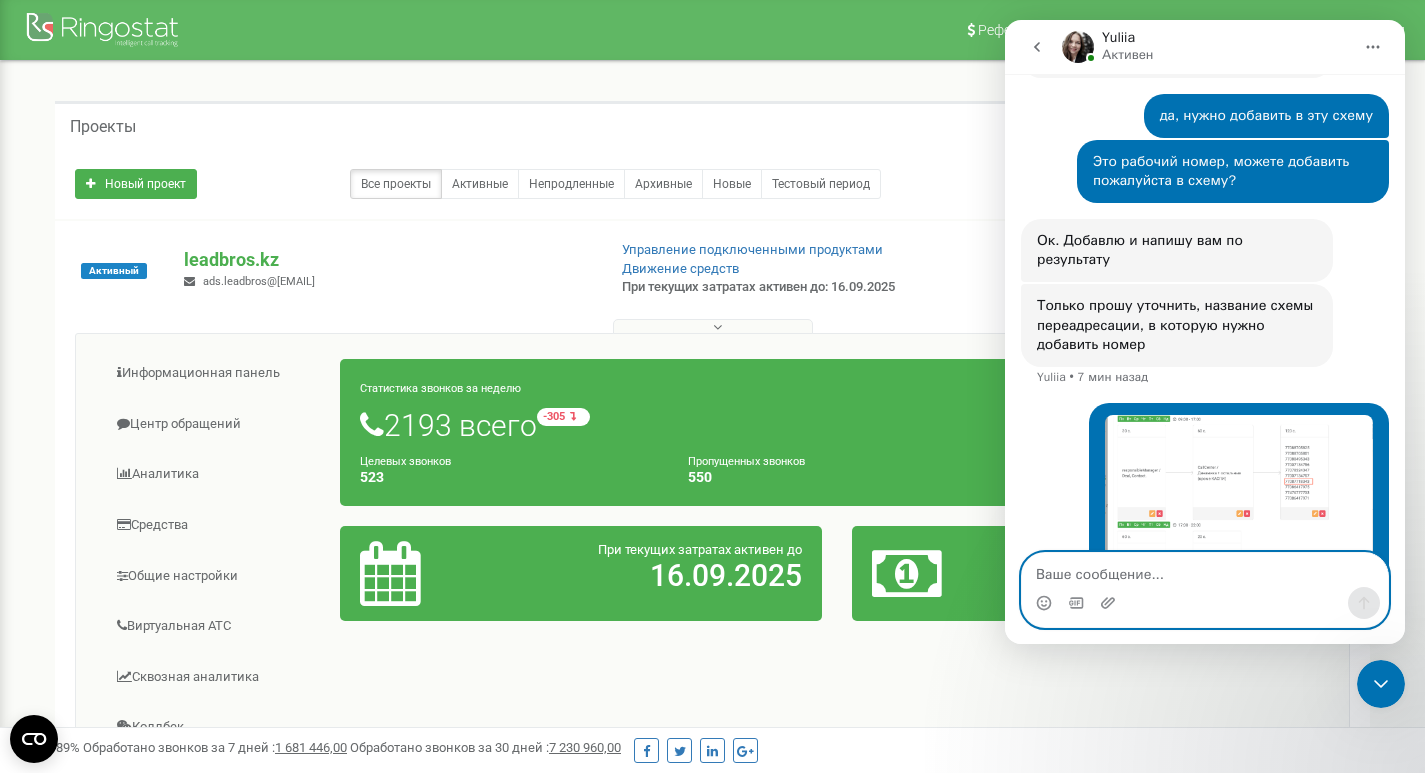 scroll, scrollTop: 1197, scrollLeft: 0, axis: vertical 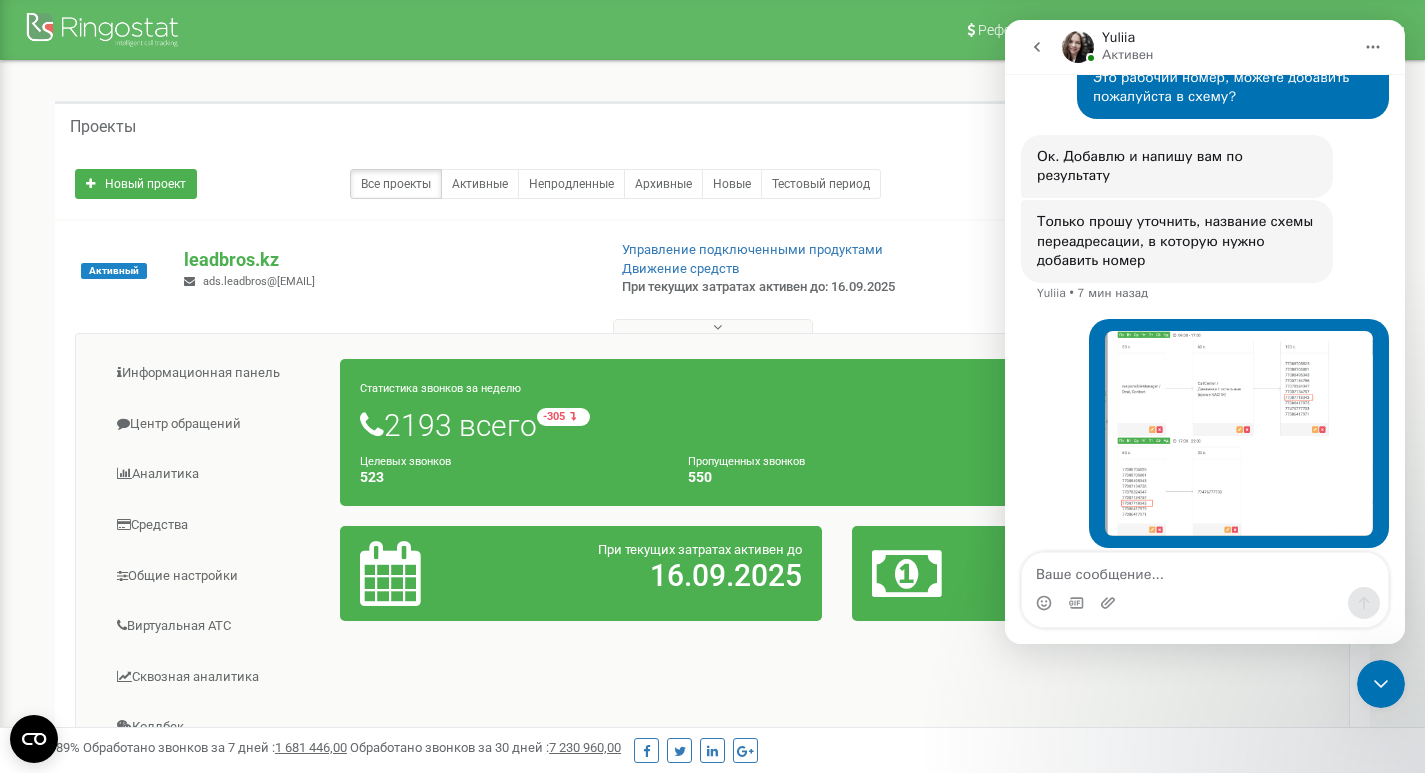 click on "•   Только что" at bounding box center (1205, 445) 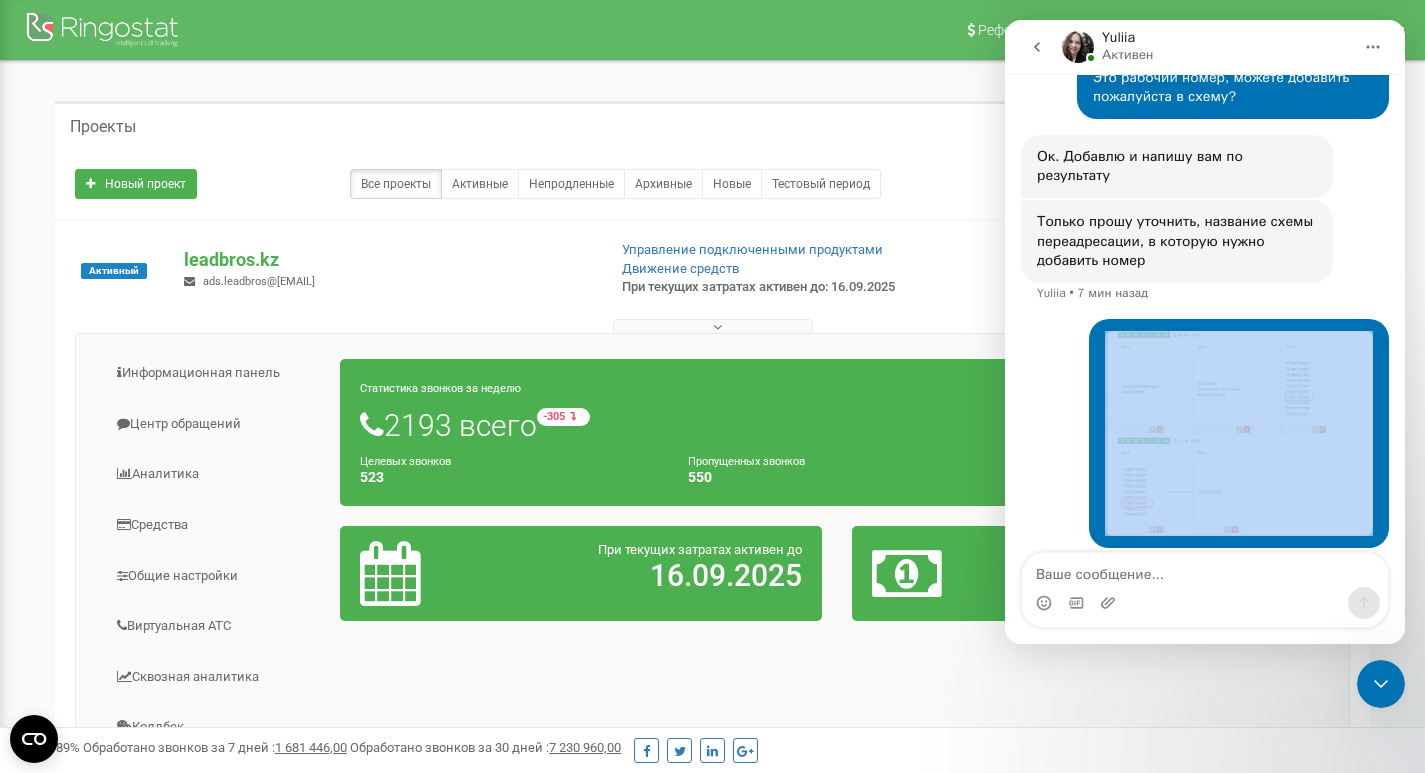 click on "•   Только что" at bounding box center [1205, 445] 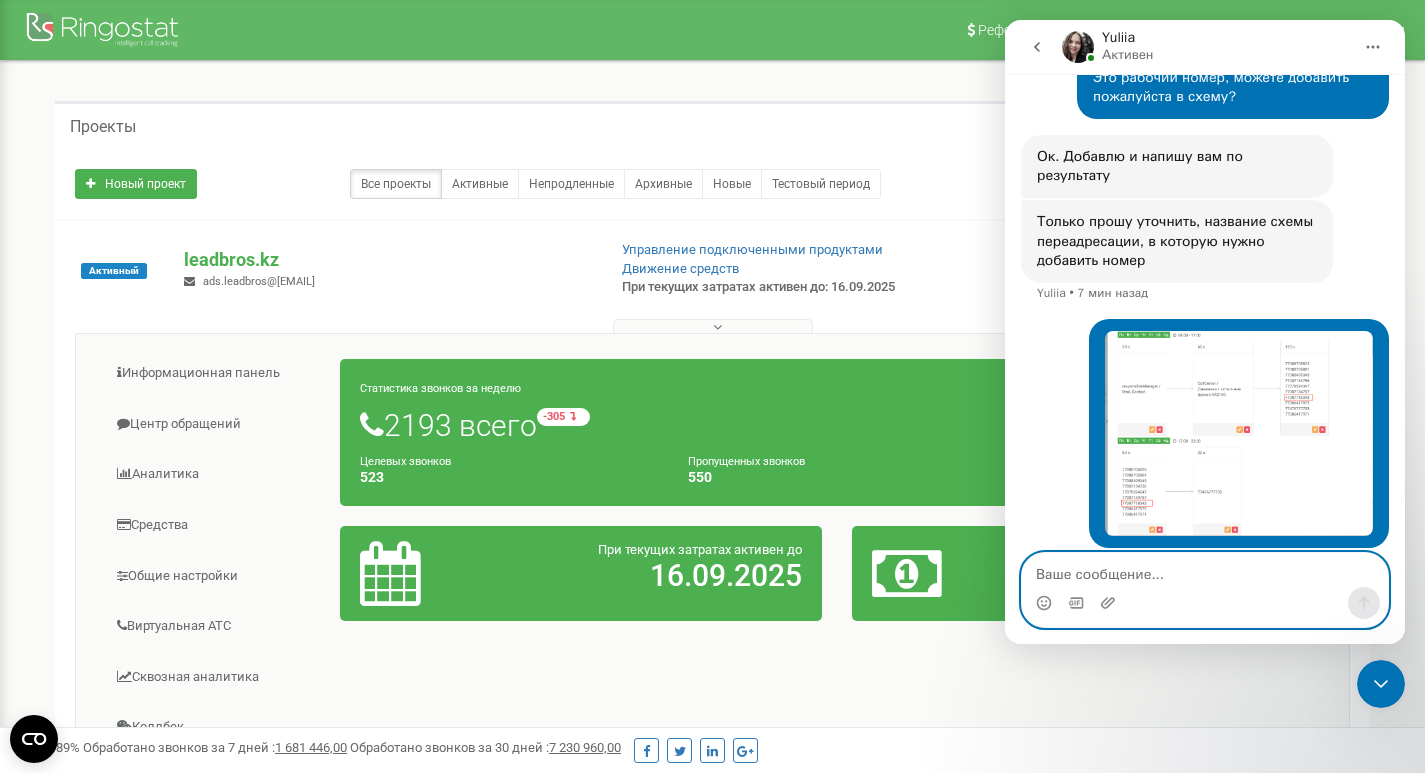 click at bounding box center (1205, 570) 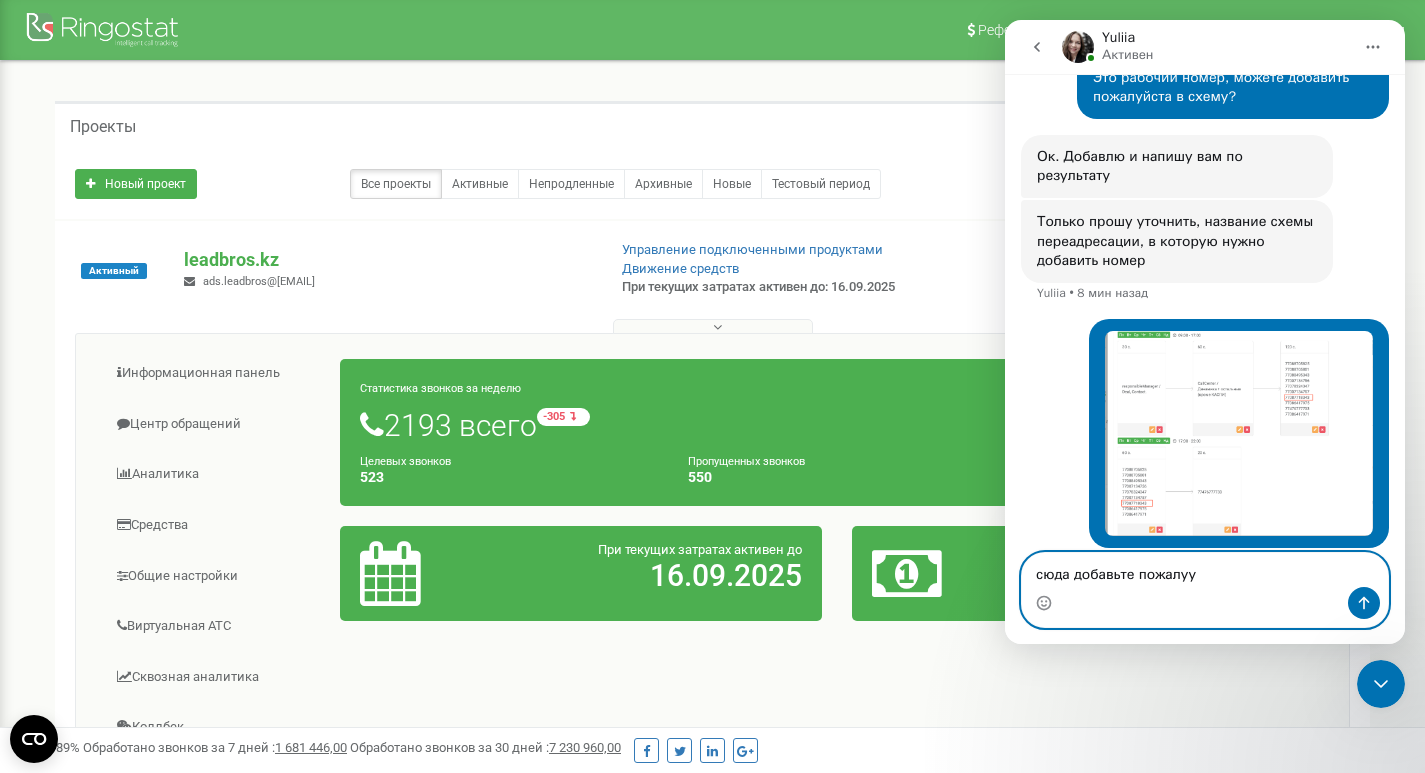 scroll, scrollTop: 1274, scrollLeft: 0, axis: vertical 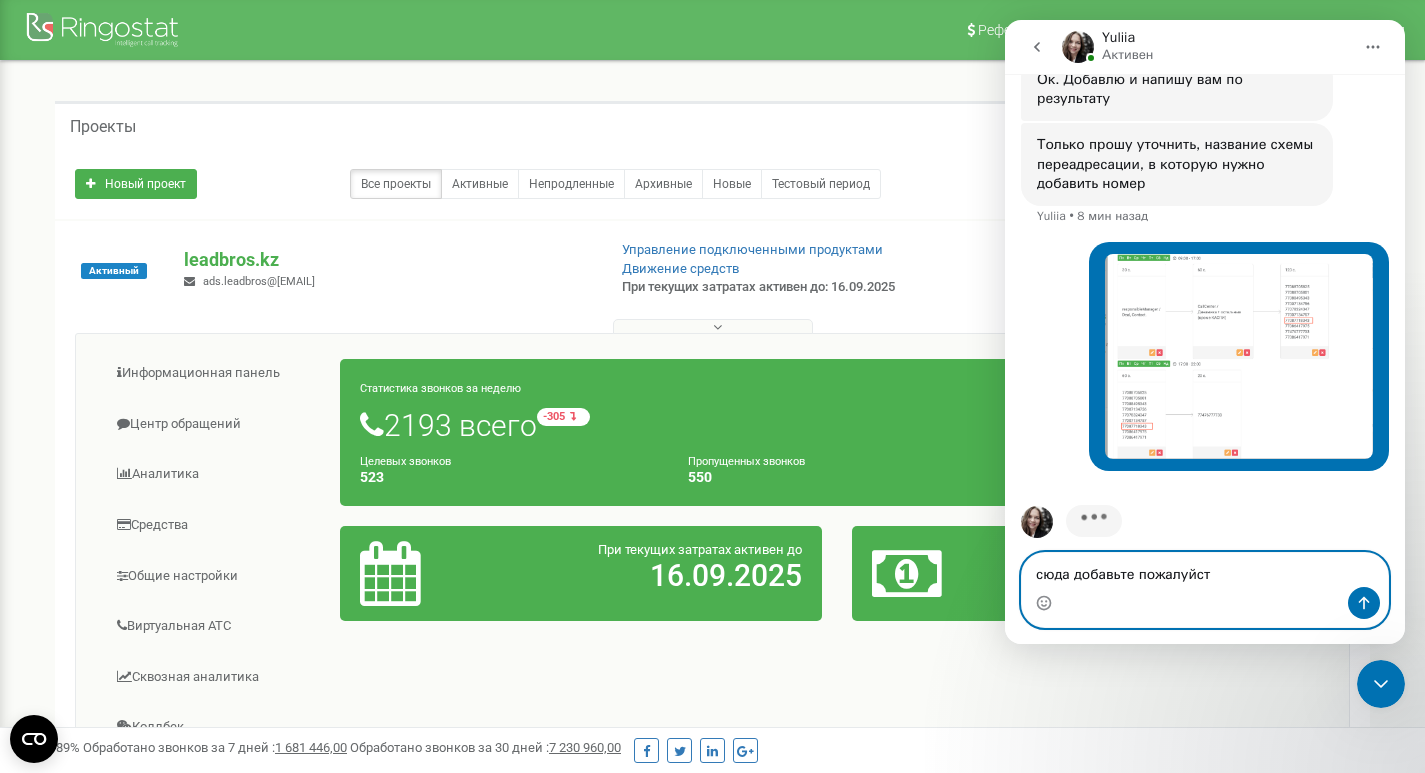 type on "сюда добавьте пожалуйста" 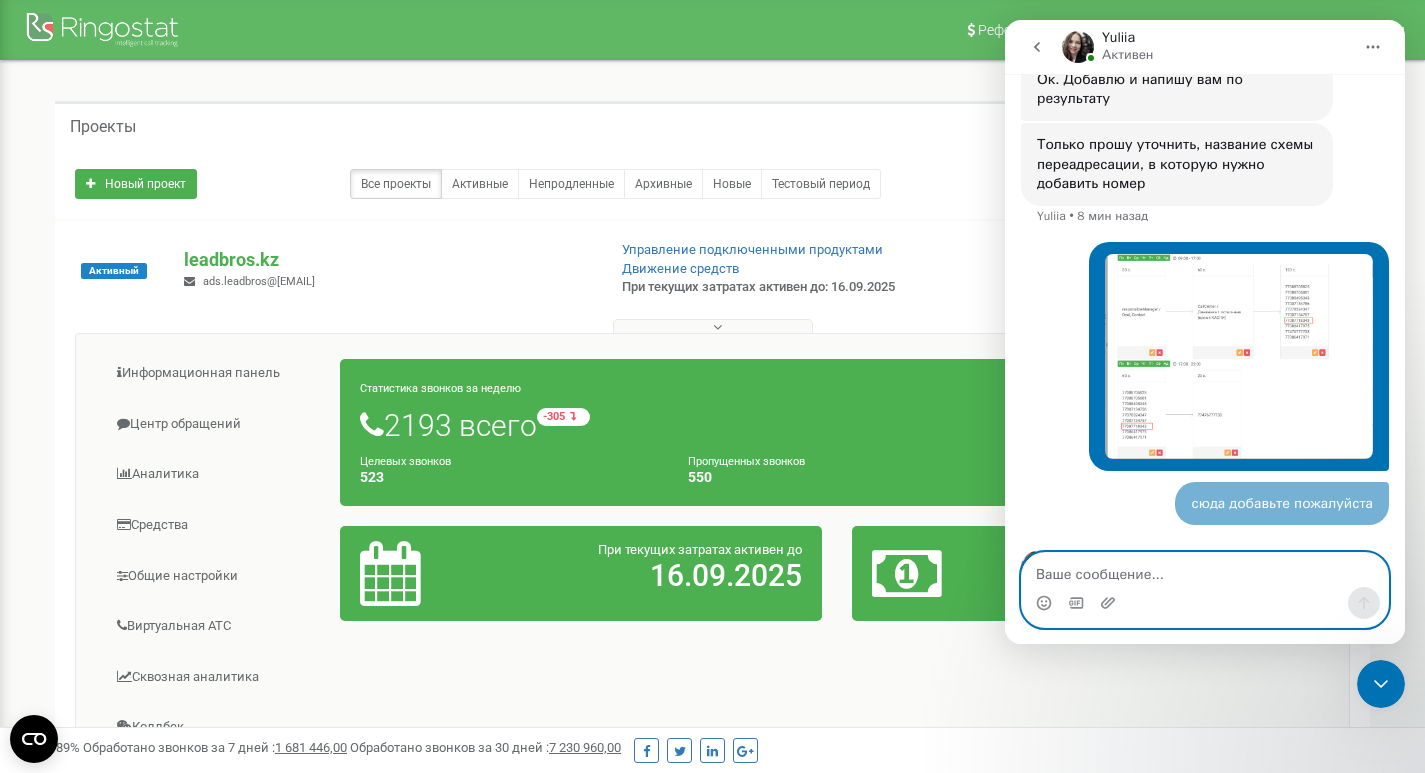 scroll, scrollTop: 1320, scrollLeft: 0, axis: vertical 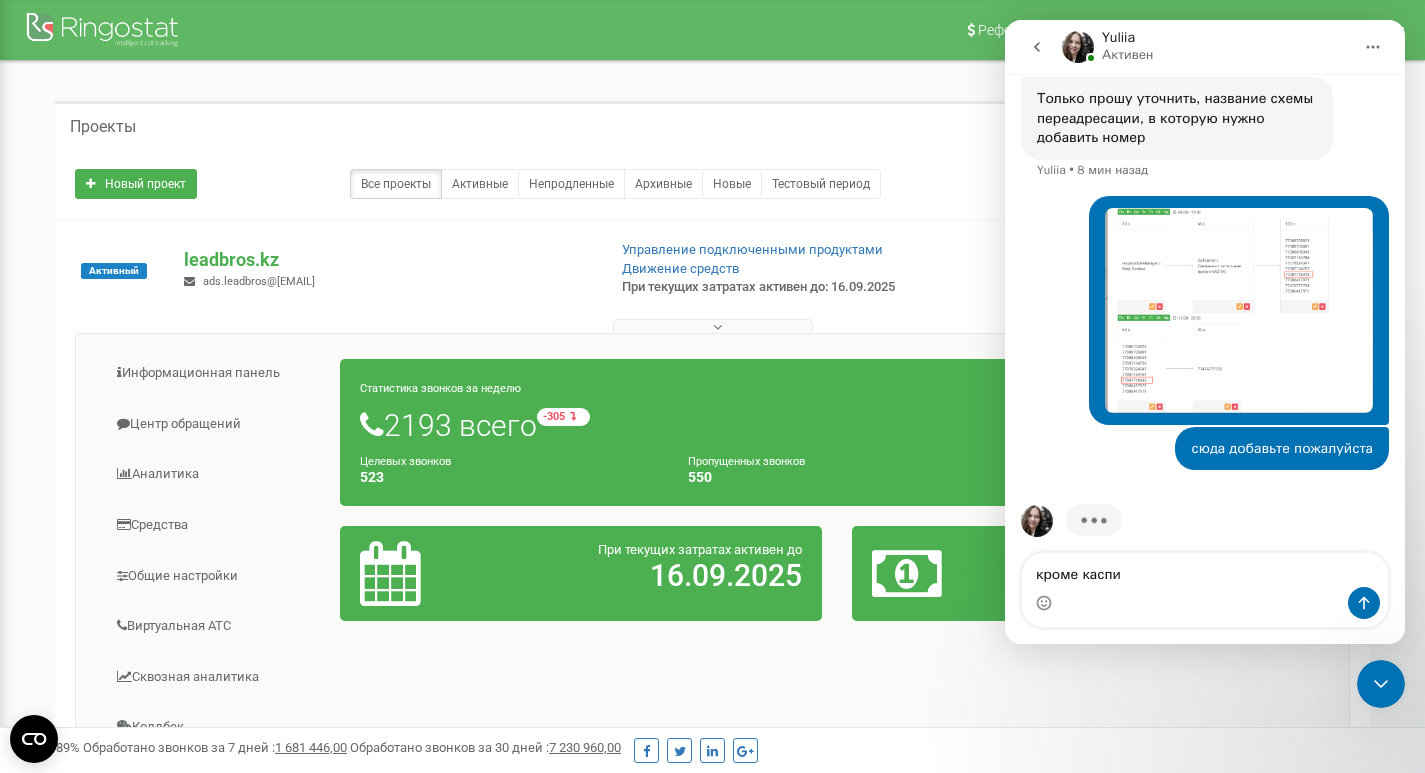 click at bounding box center [1239, 310] 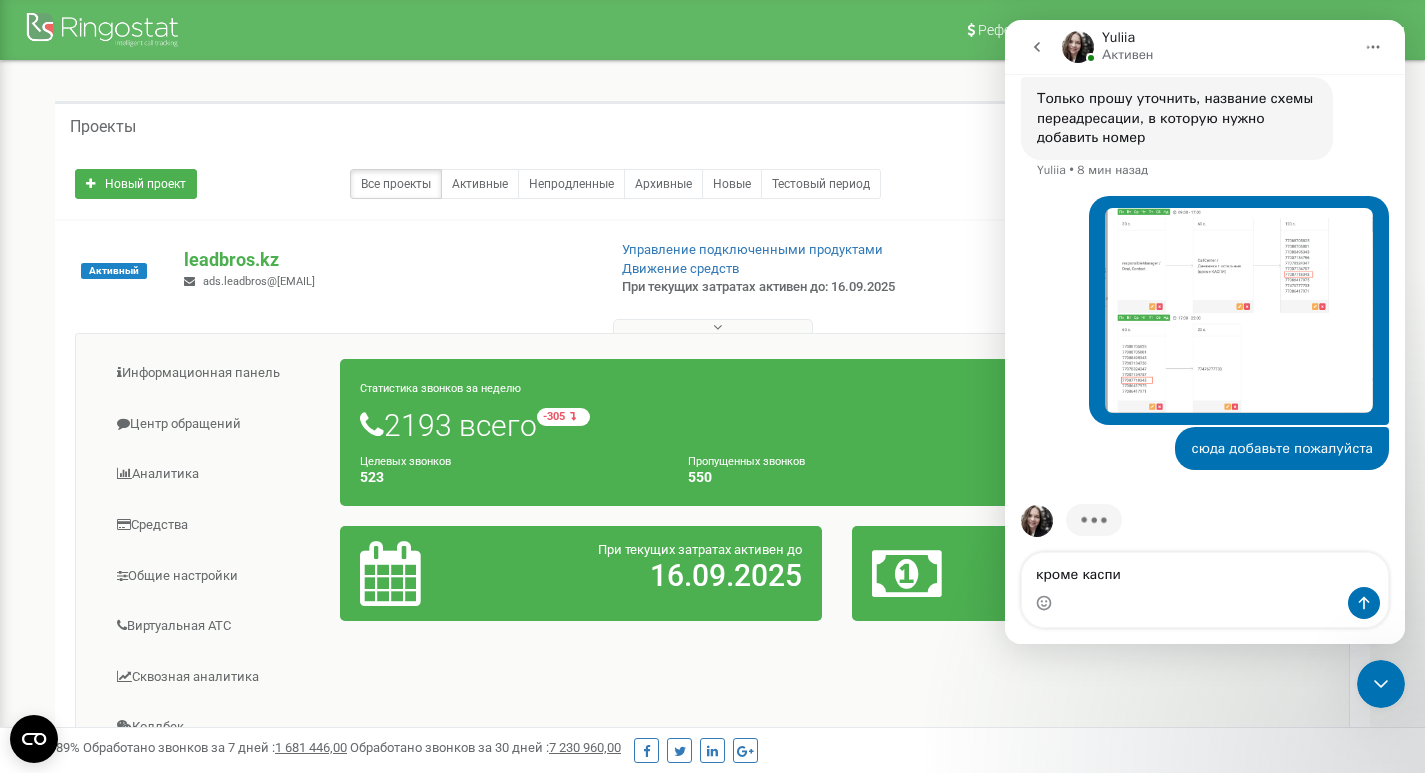 scroll, scrollTop: 0, scrollLeft: 0, axis: both 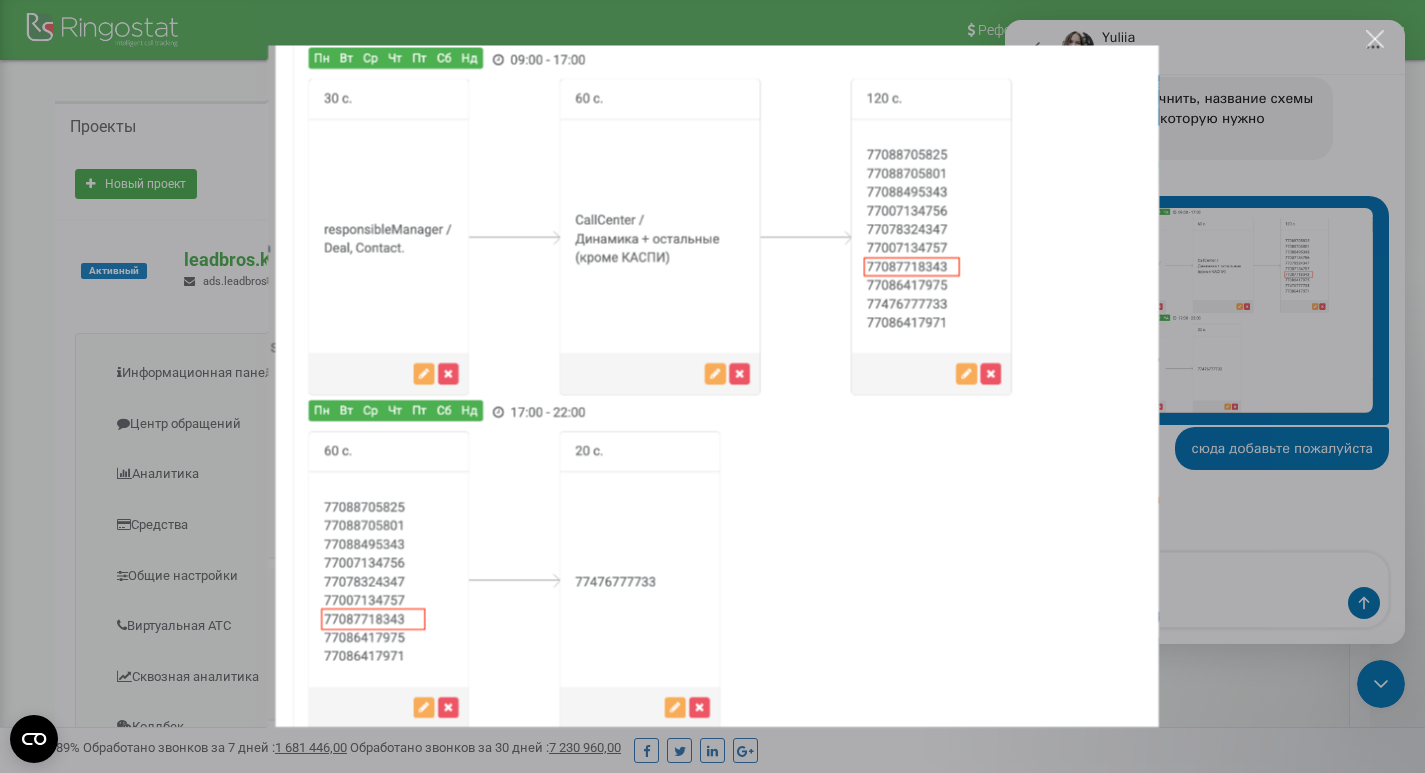 click at bounding box center (1375, 39) 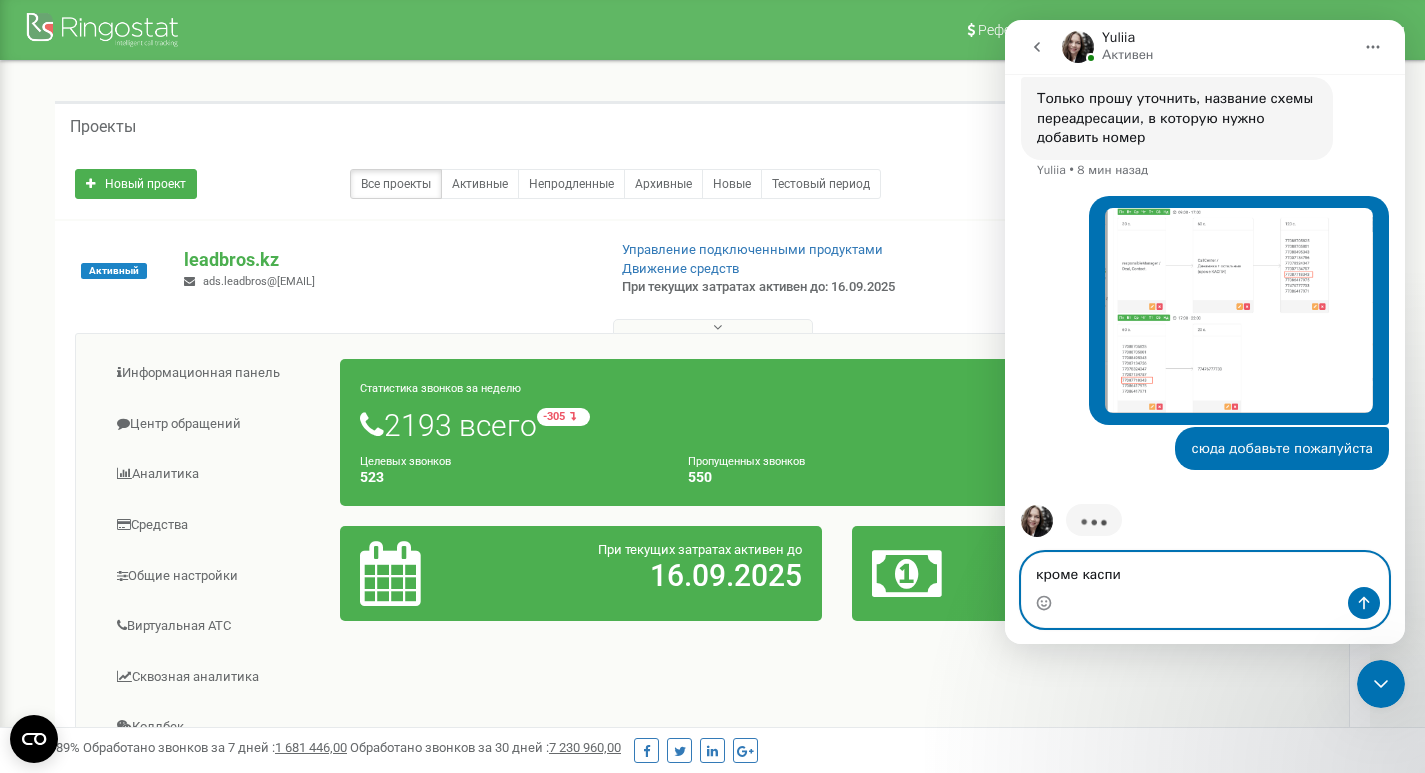 click on "кроме каспи" at bounding box center [1205, 570] 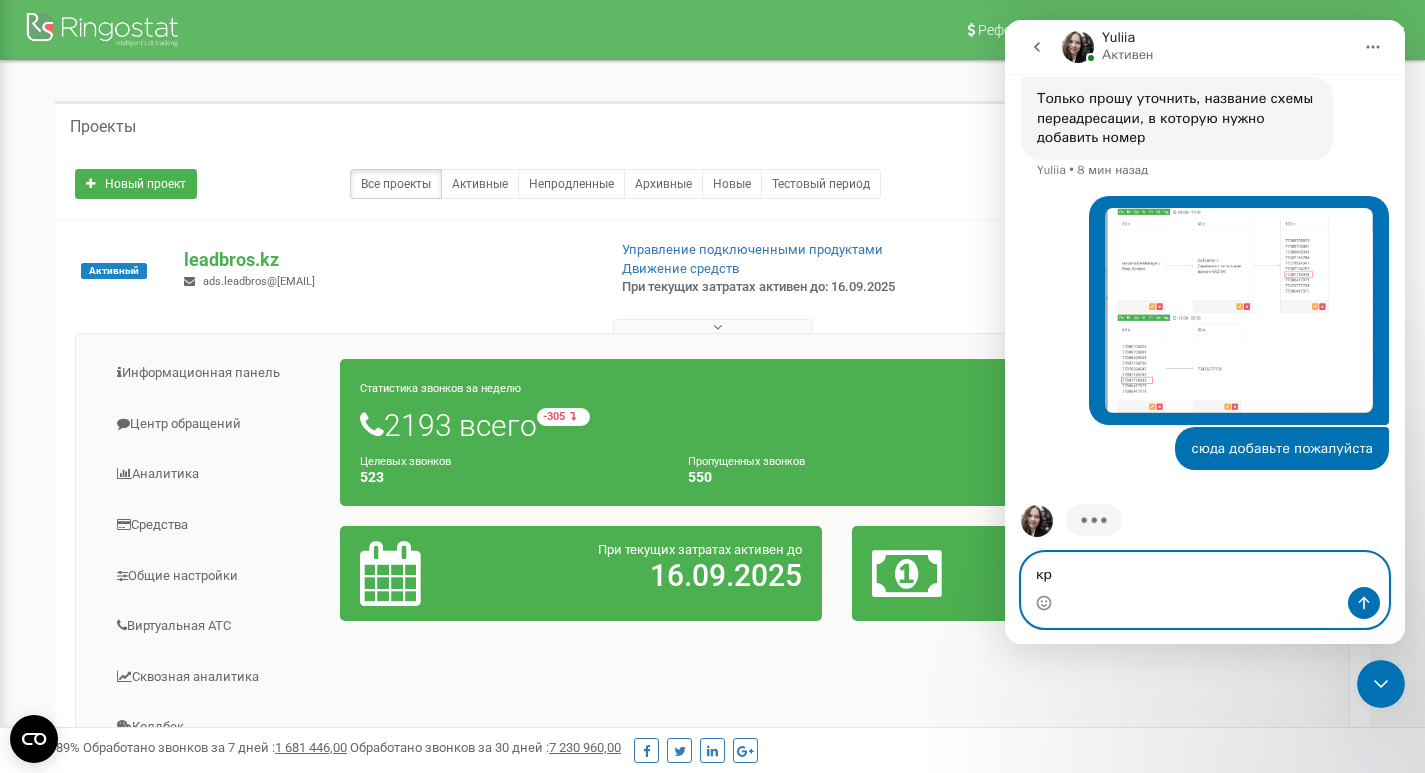 type on "к" 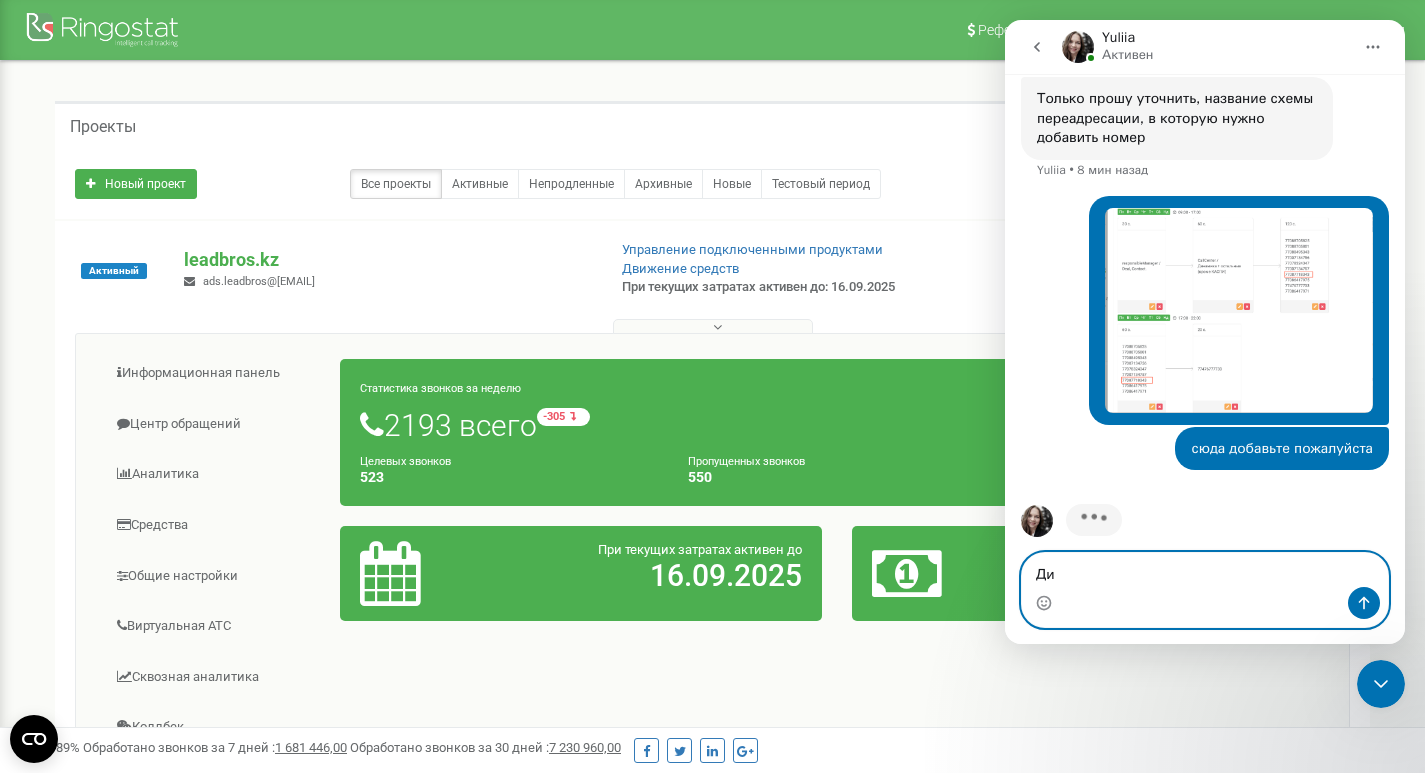 type on "Д" 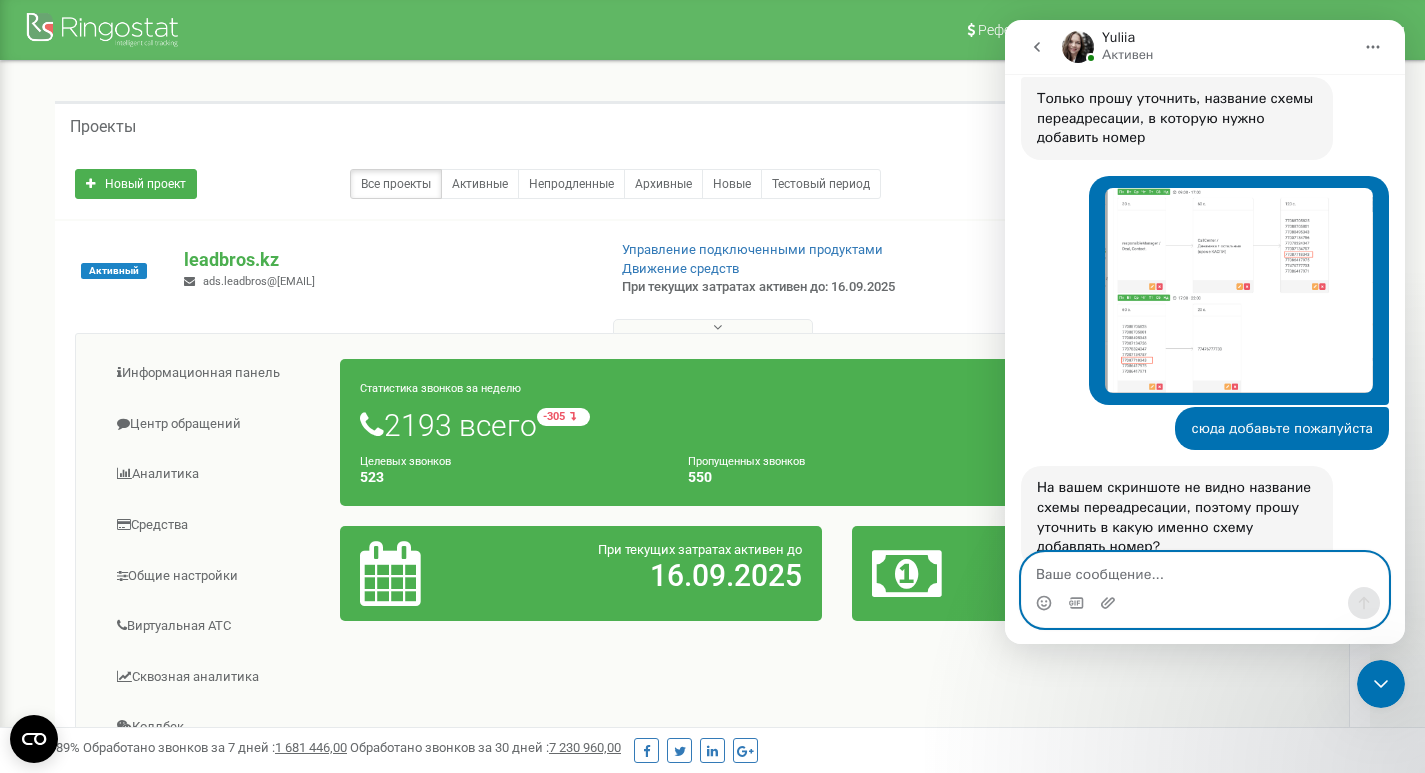 scroll, scrollTop: 1361, scrollLeft: 0, axis: vertical 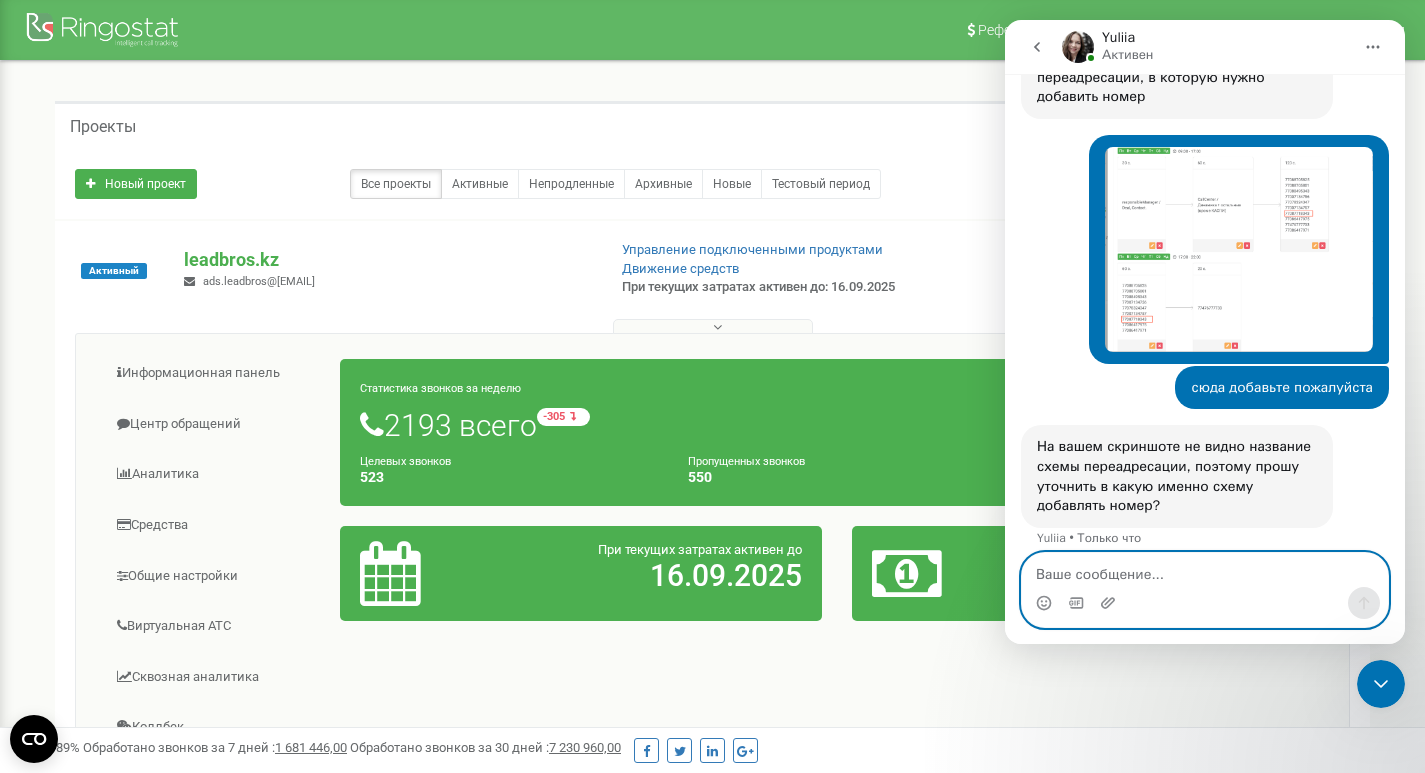 type 